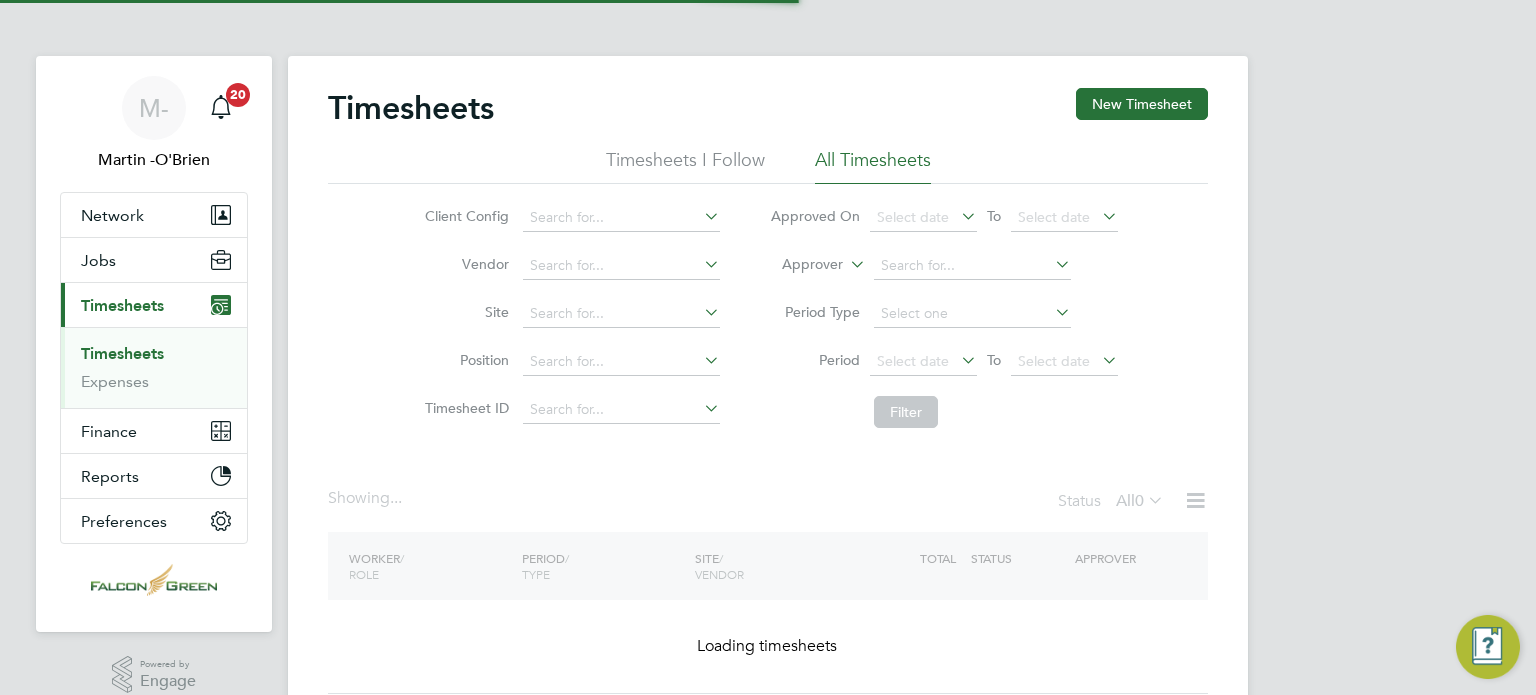 scroll, scrollTop: 0, scrollLeft: 0, axis: both 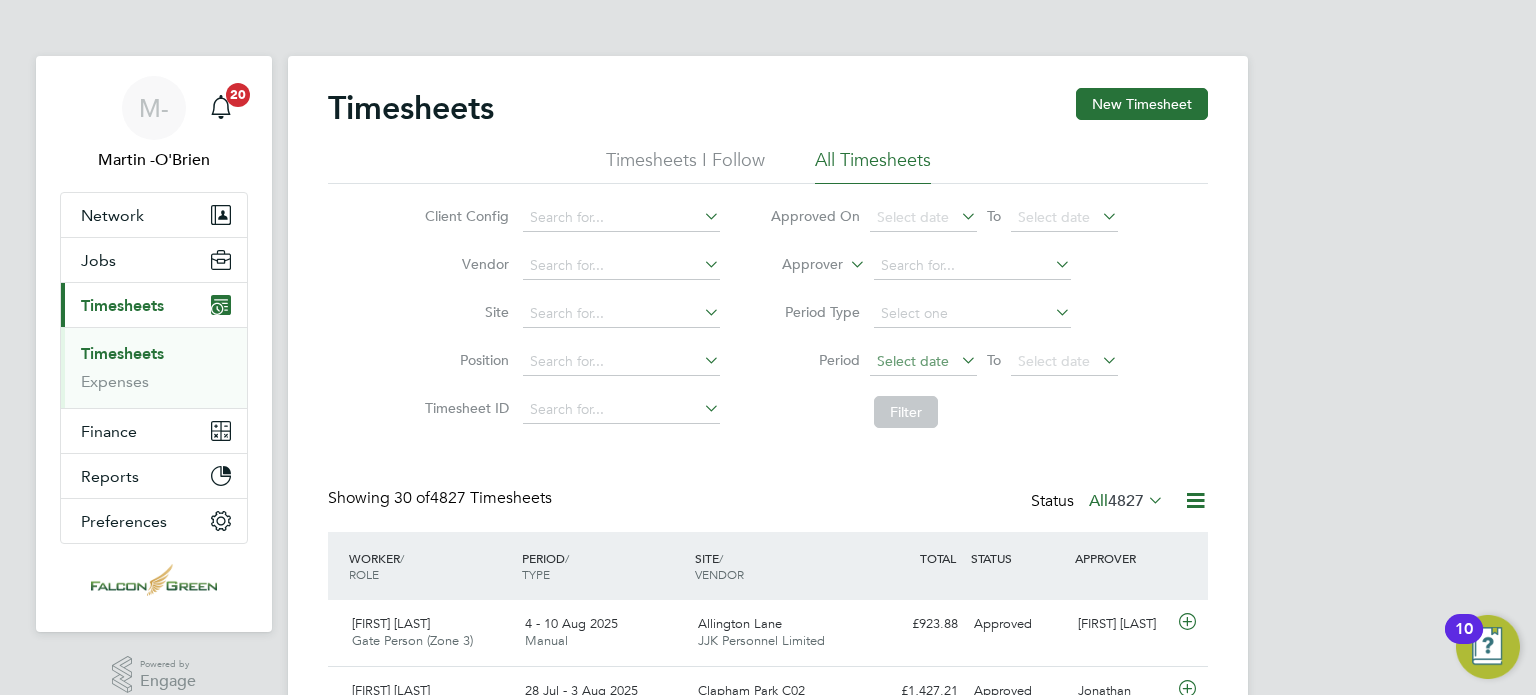 click on "Select date" 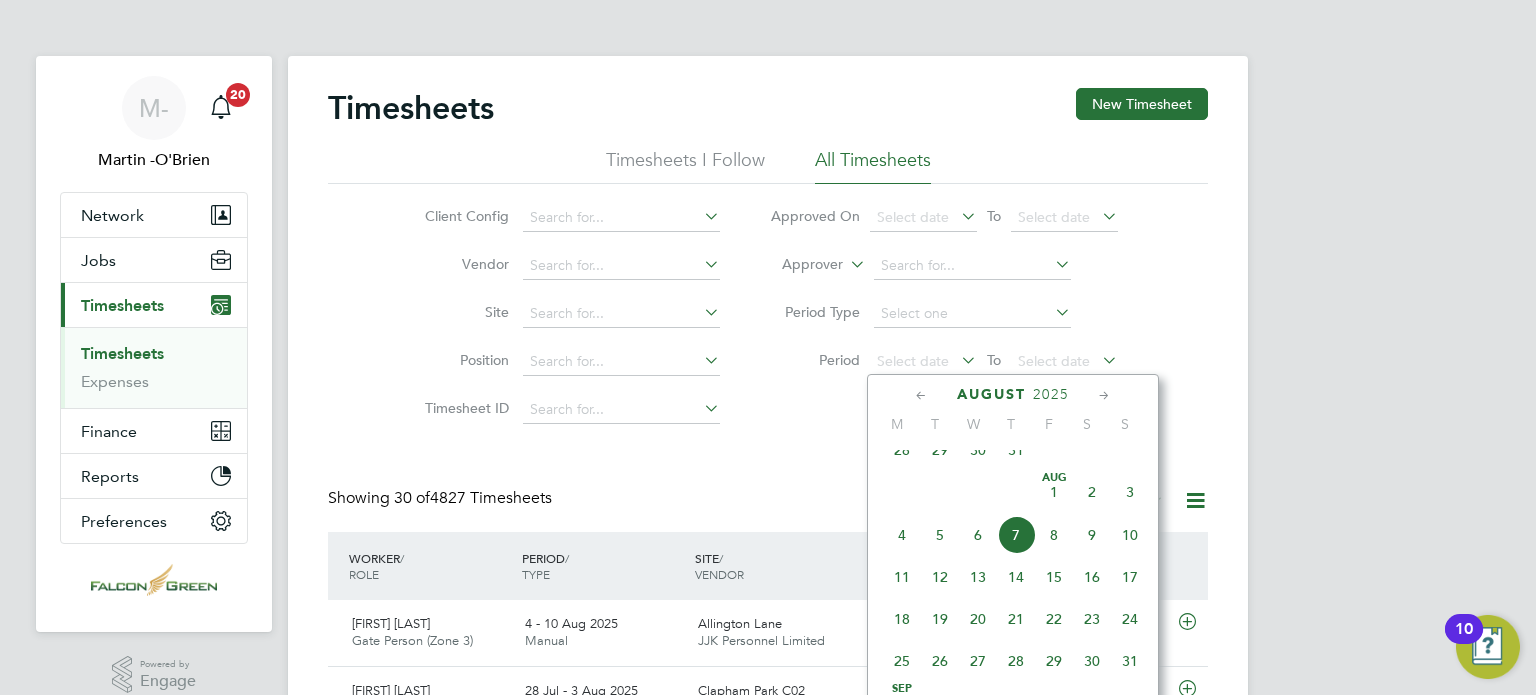 click on "28" 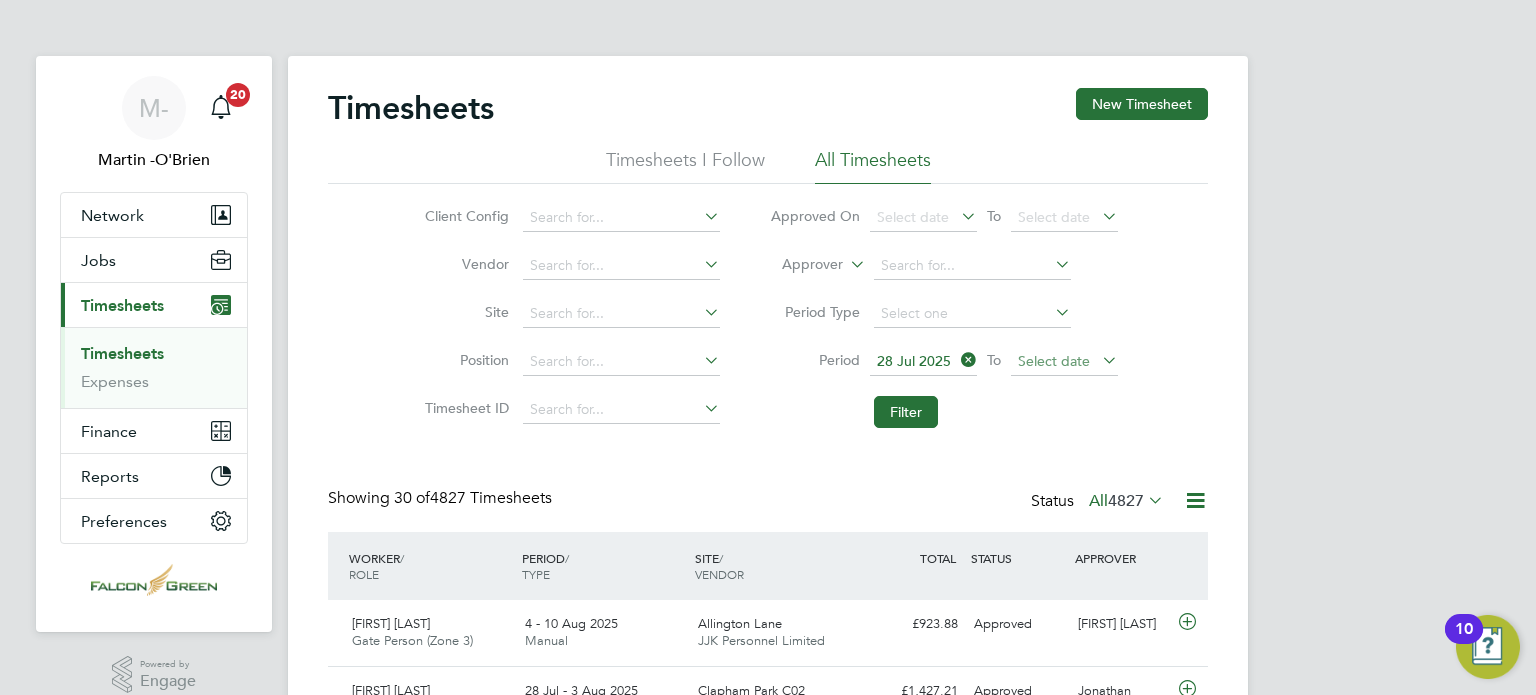 click on "Select date" 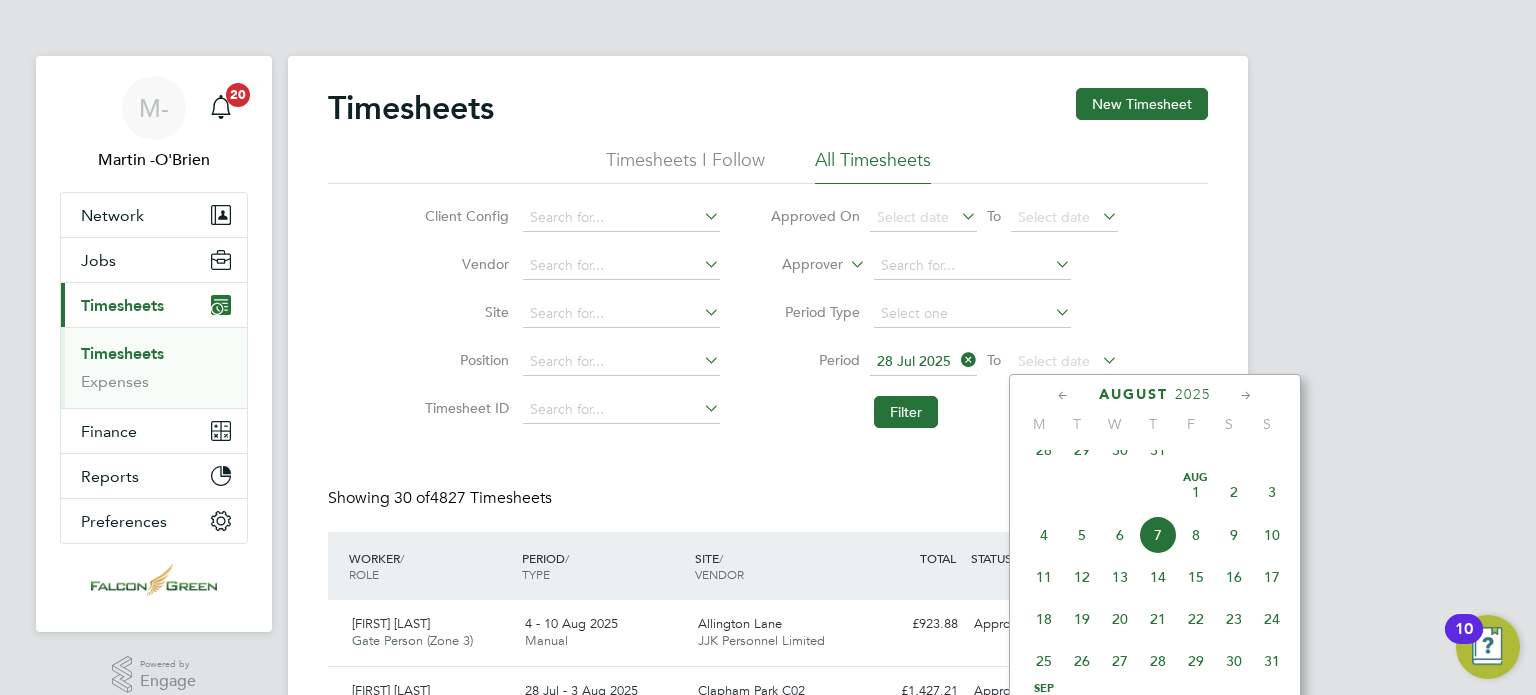 click on "3" 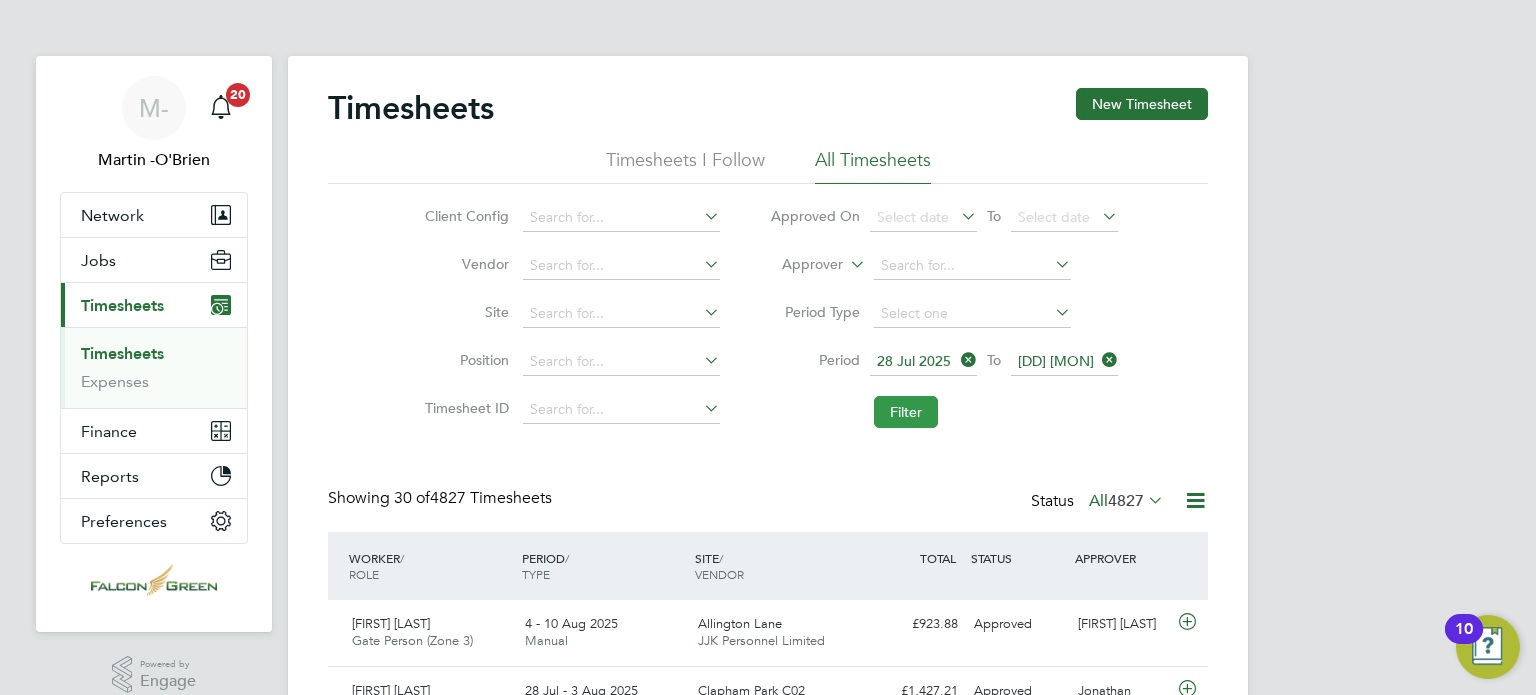 click on "Filter" 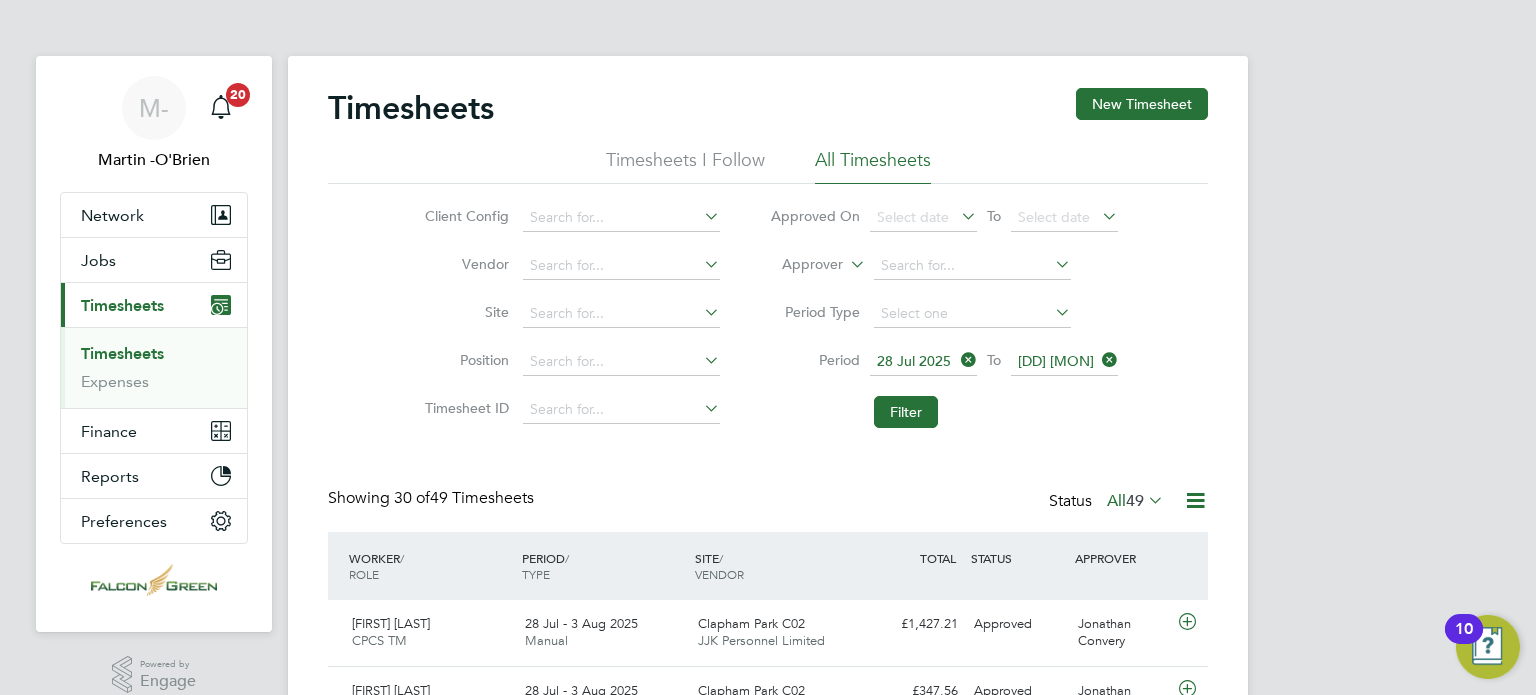 type 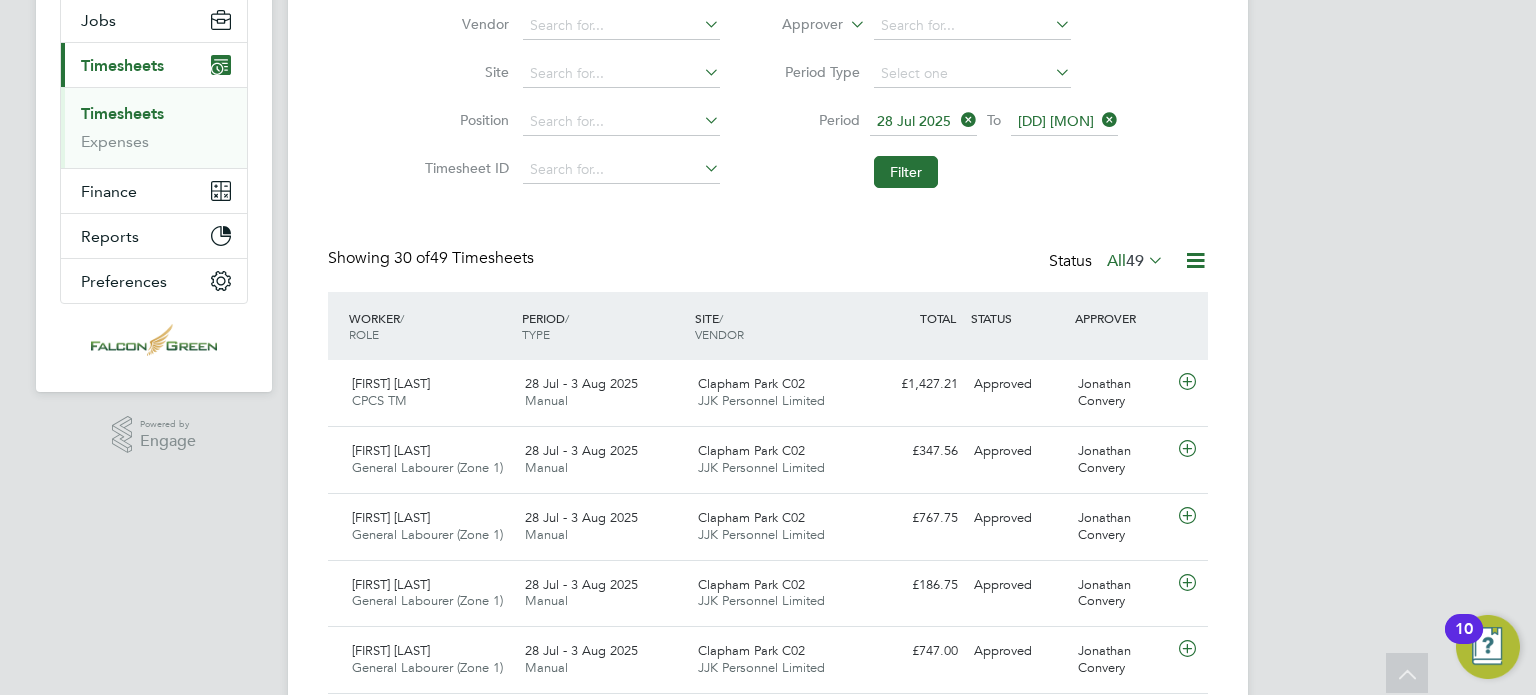 click 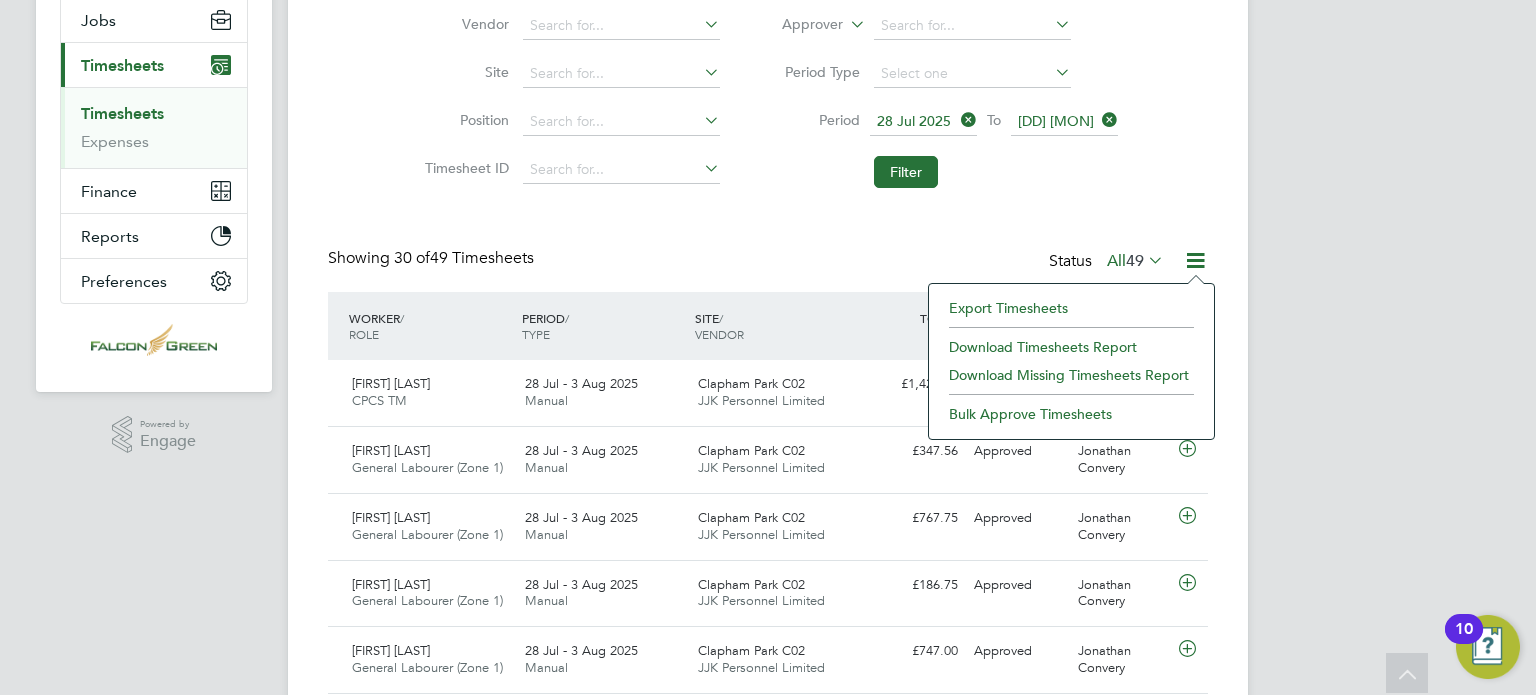 click on "49" 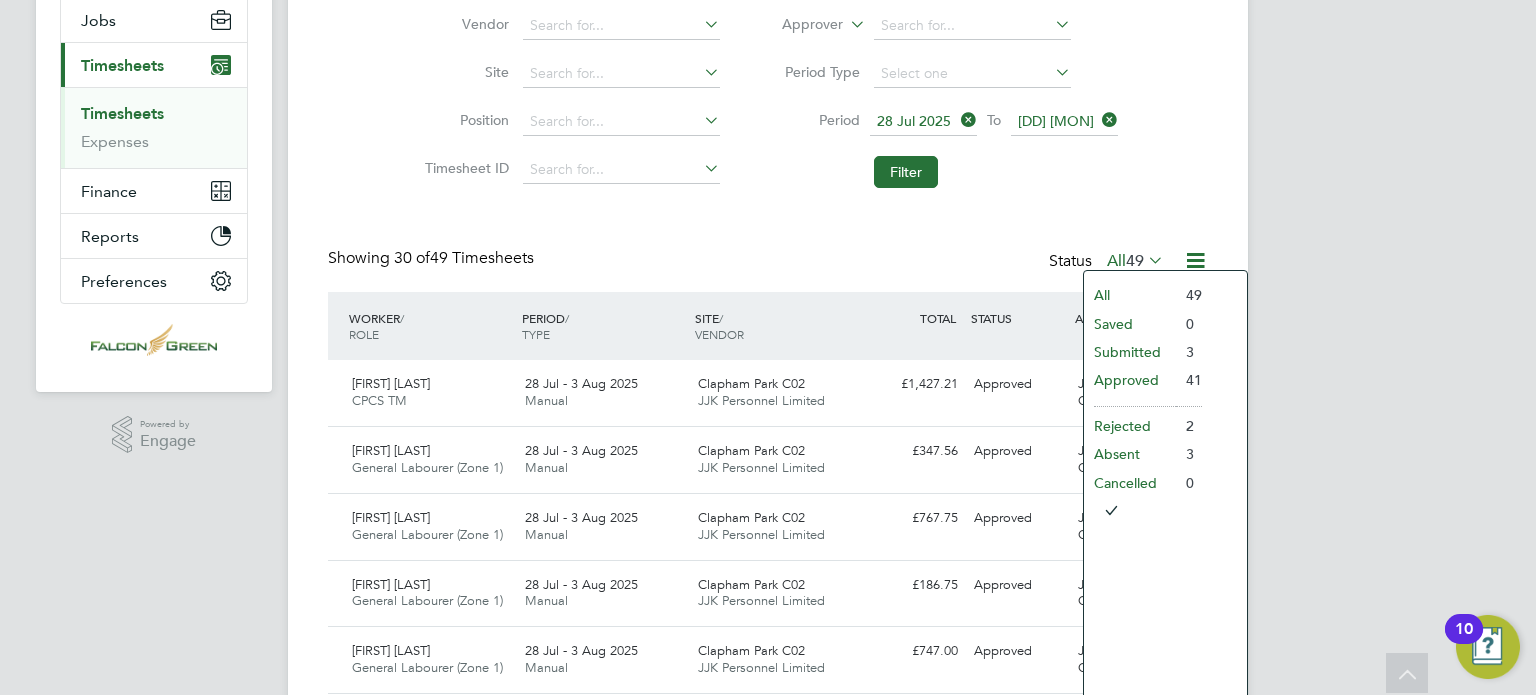 click on "Submitted" 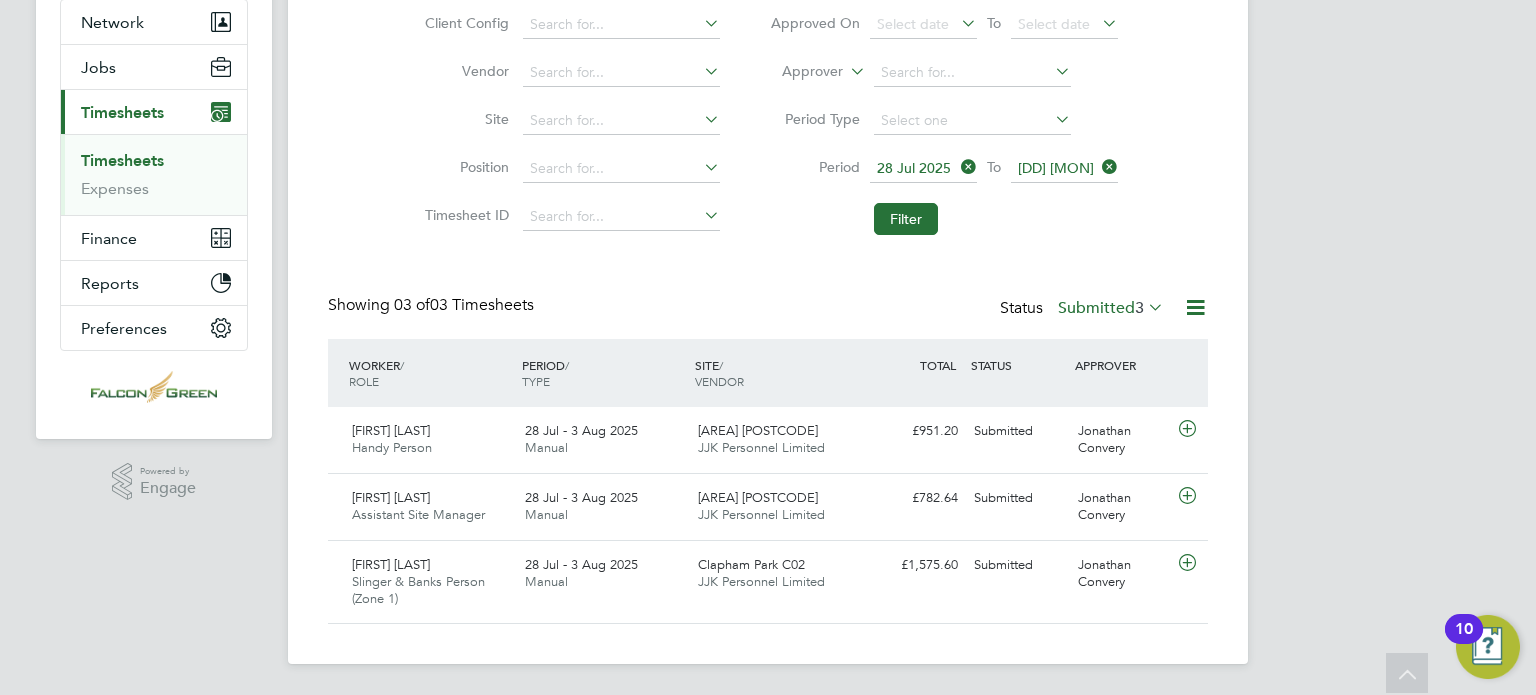 click on "Submitted  3" 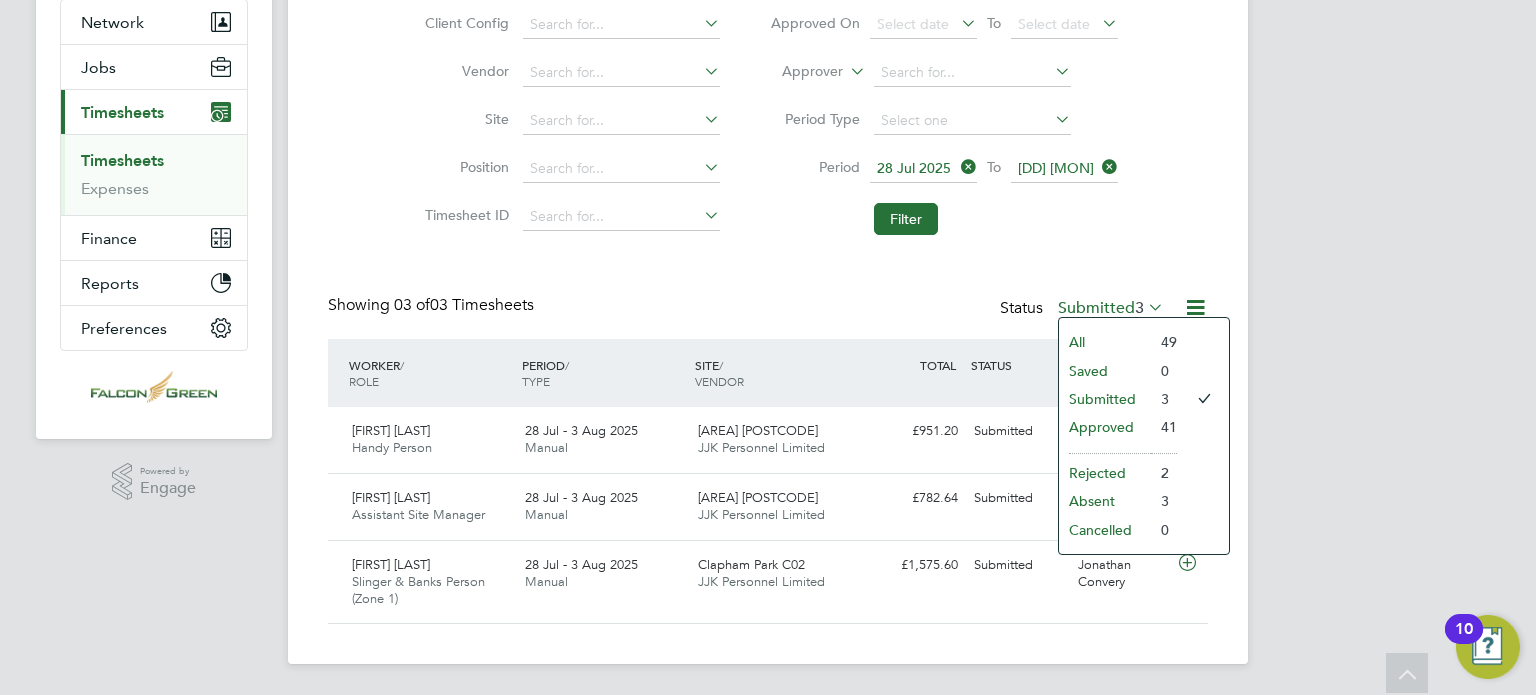 click on "Showing   03 of  03 Timesheets Status  Submitted  3" 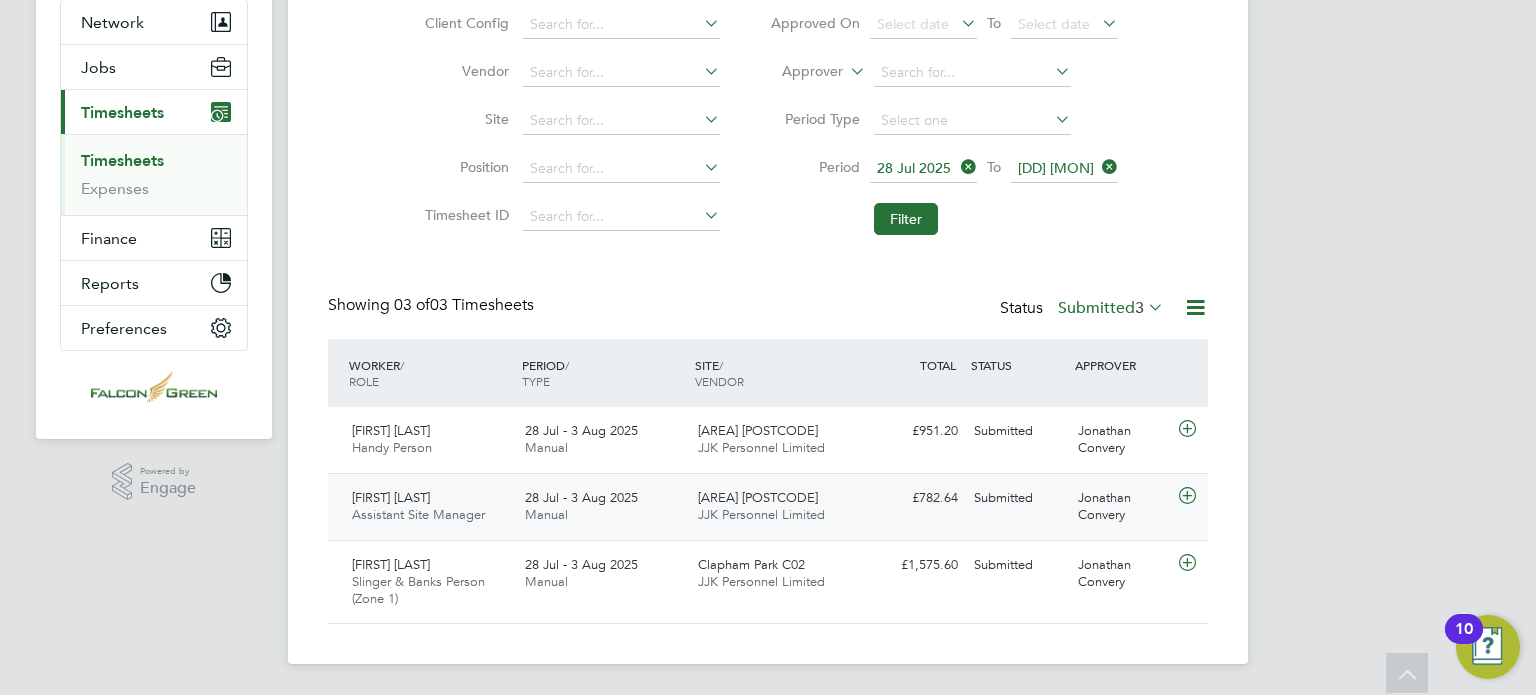 click on "[FIRST] [LAST] Assistant Site Manager   [DD] [MON] - [DD] [MON] [YYYY] [DD] [MON] - [DD] [MON] [YYYY] [AREA] [POSTCODE] [COMPANY] £[PRICE] Submitted Submitted [FIRST] [LAST]" 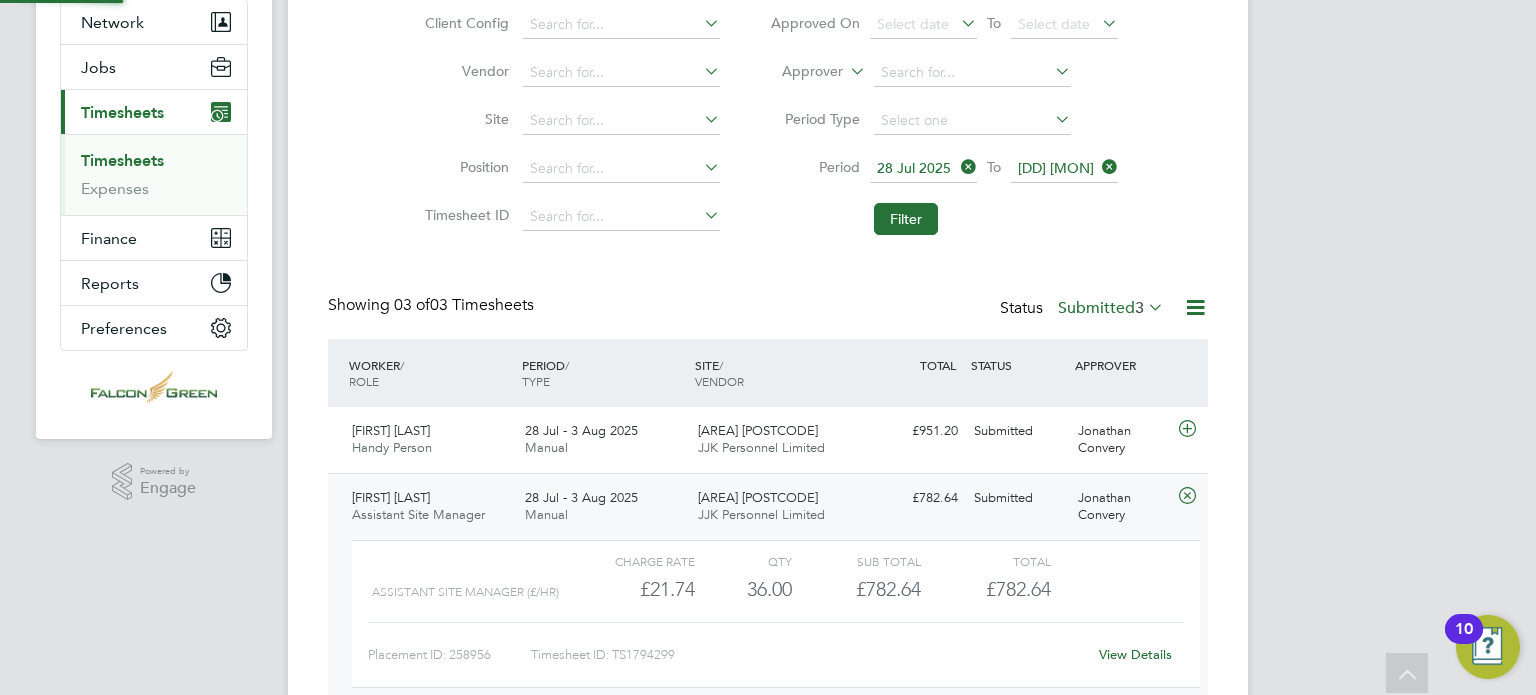 scroll, scrollTop: 9, scrollLeft: 9, axis: both 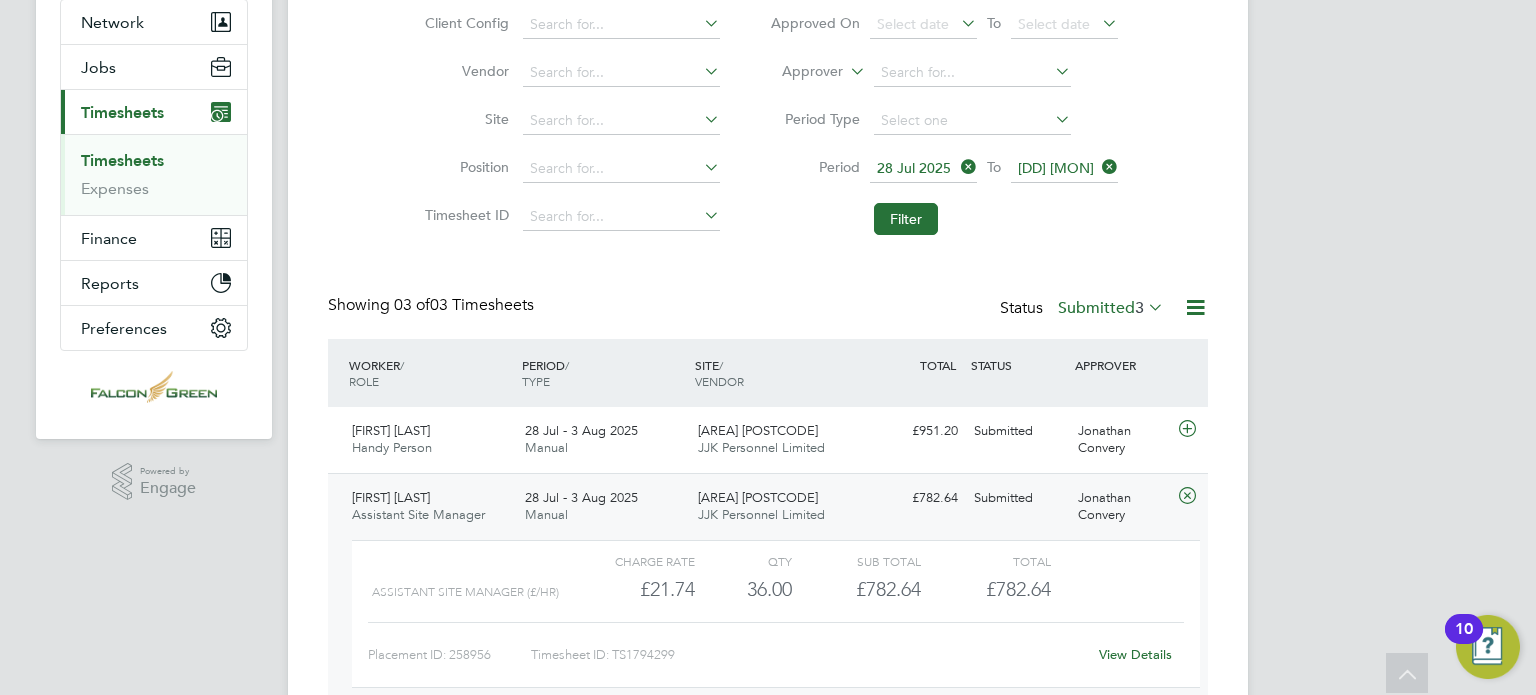 click on "View Details" 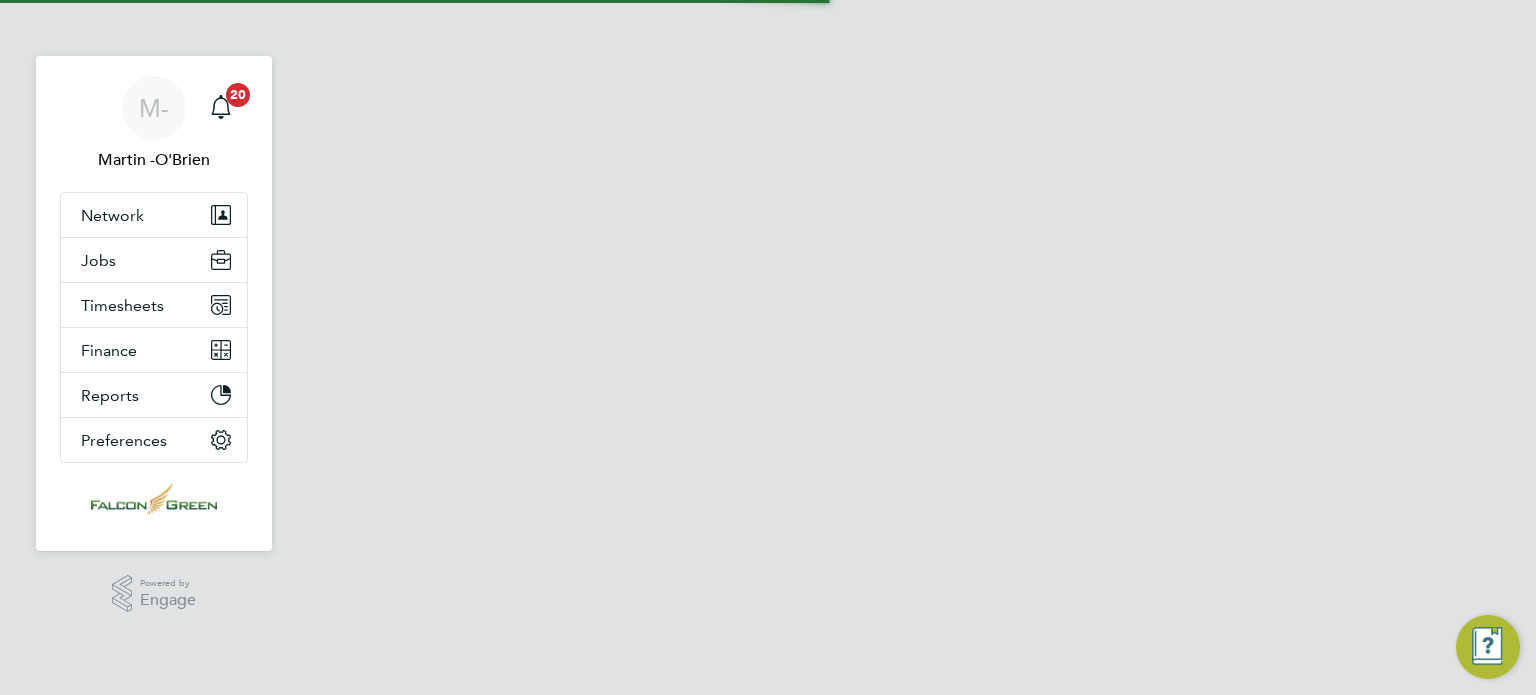 scroll, scrollTop: 0, scrollLeft: 0, axis: both 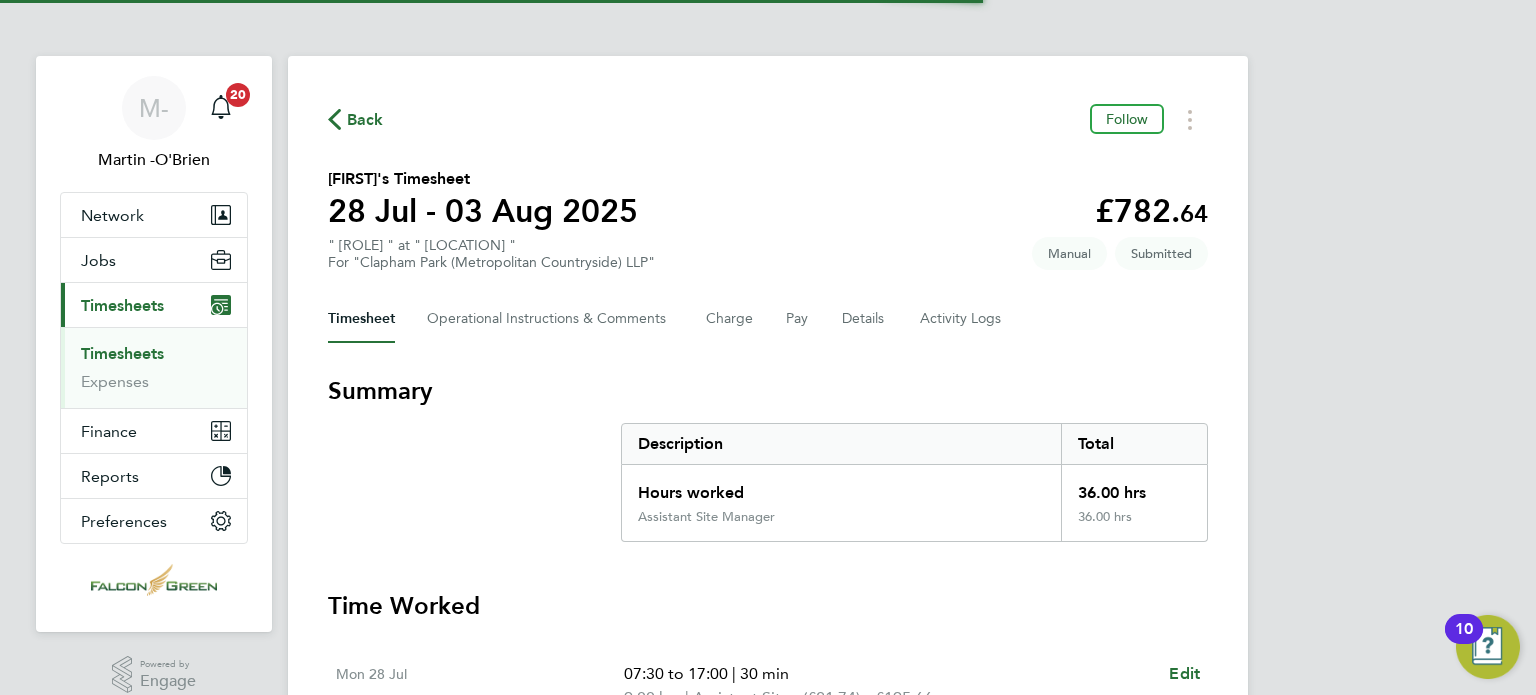 type 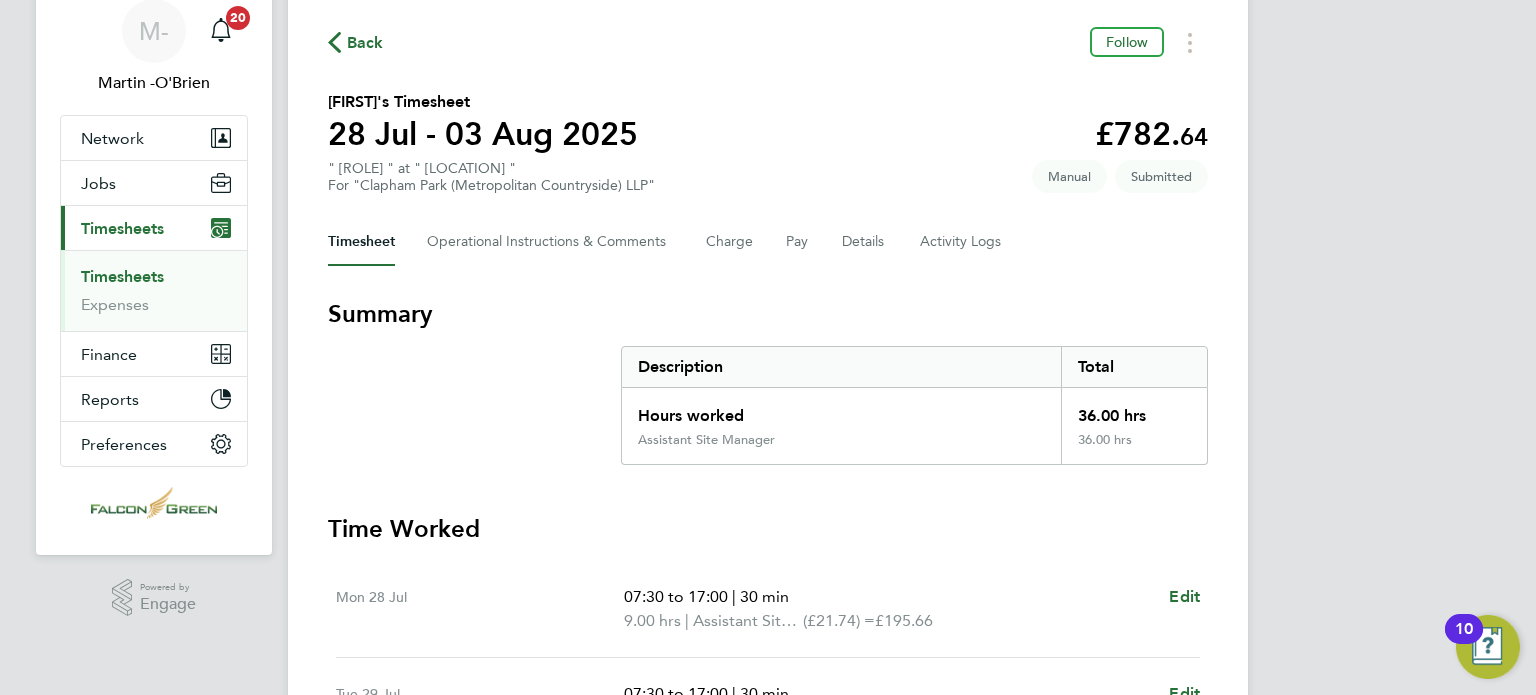 scroll, scrollTop: 40, scrollLeft: 0, axis: vertical 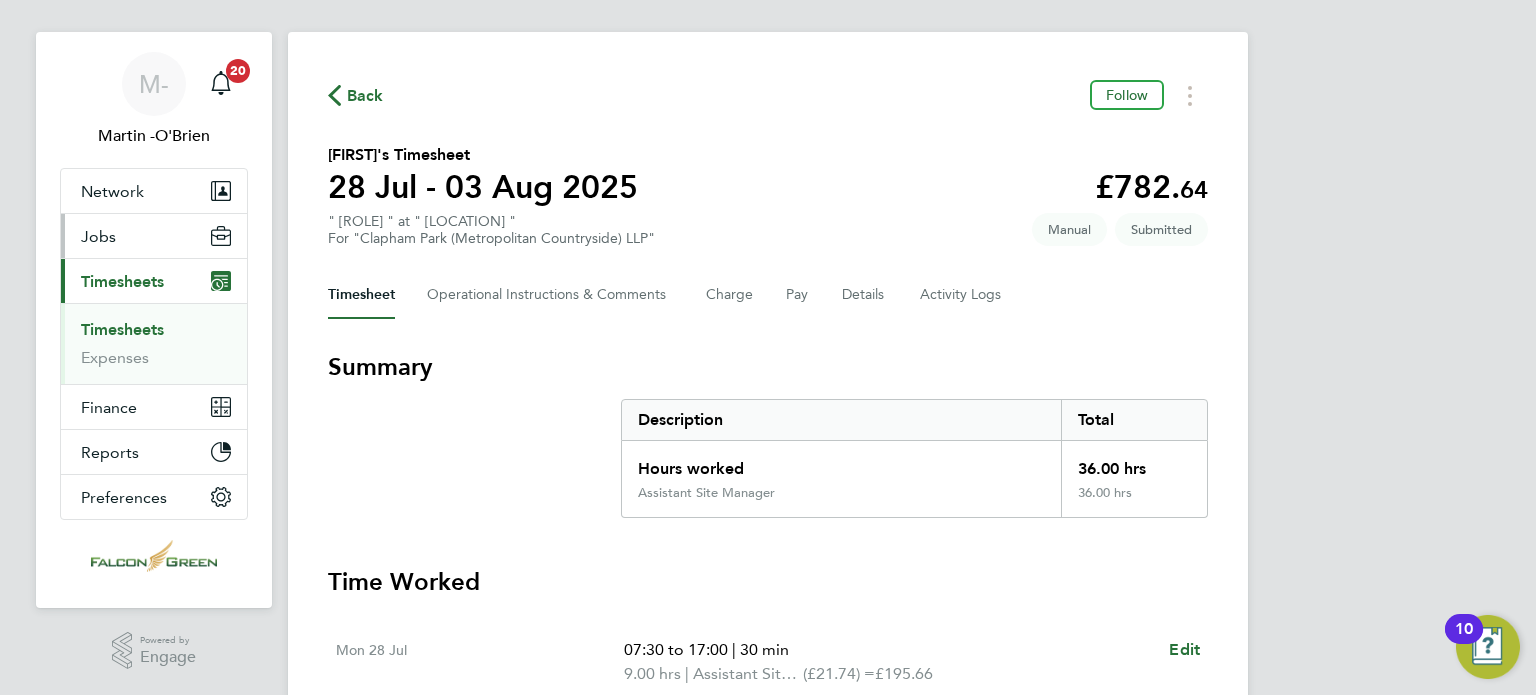 click on "Jobs" at bounding box center (98, 236) 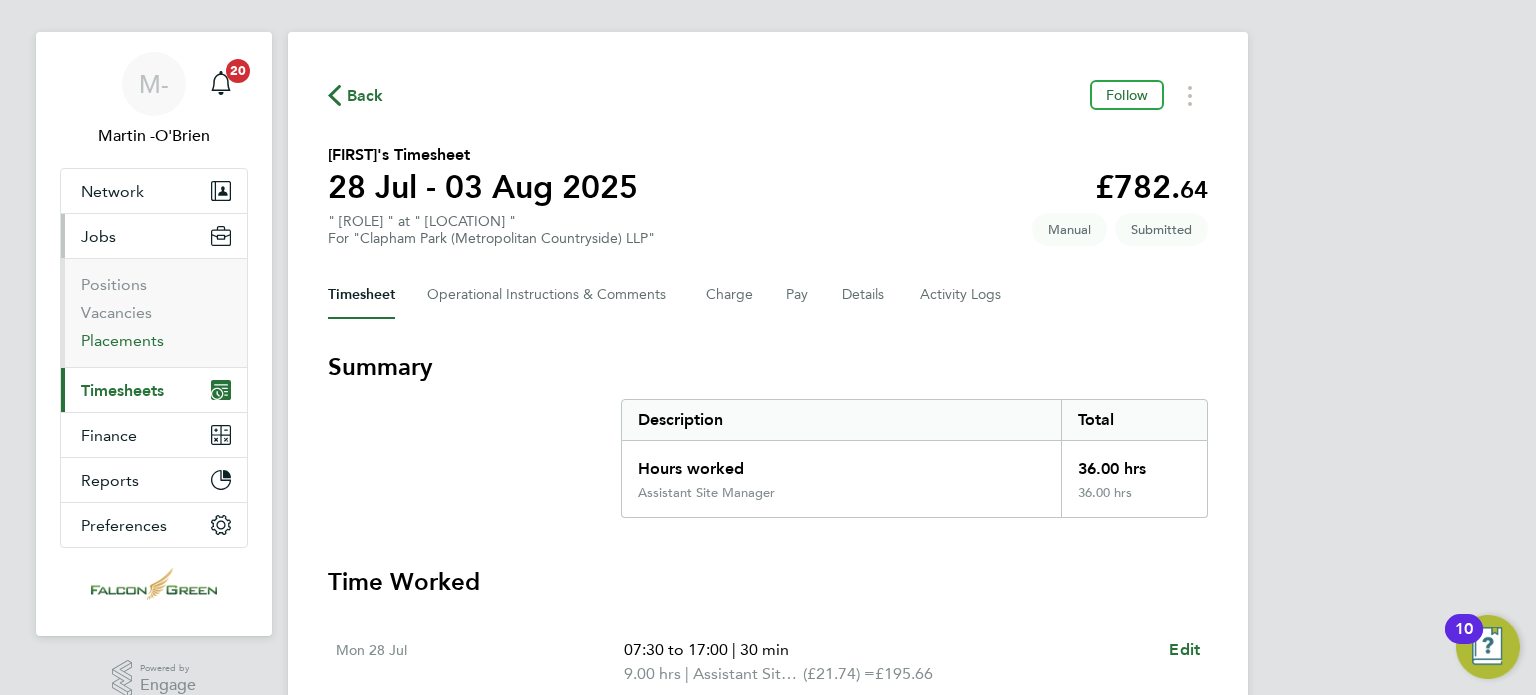 click on "Placements" at bounding box center [122, 340] 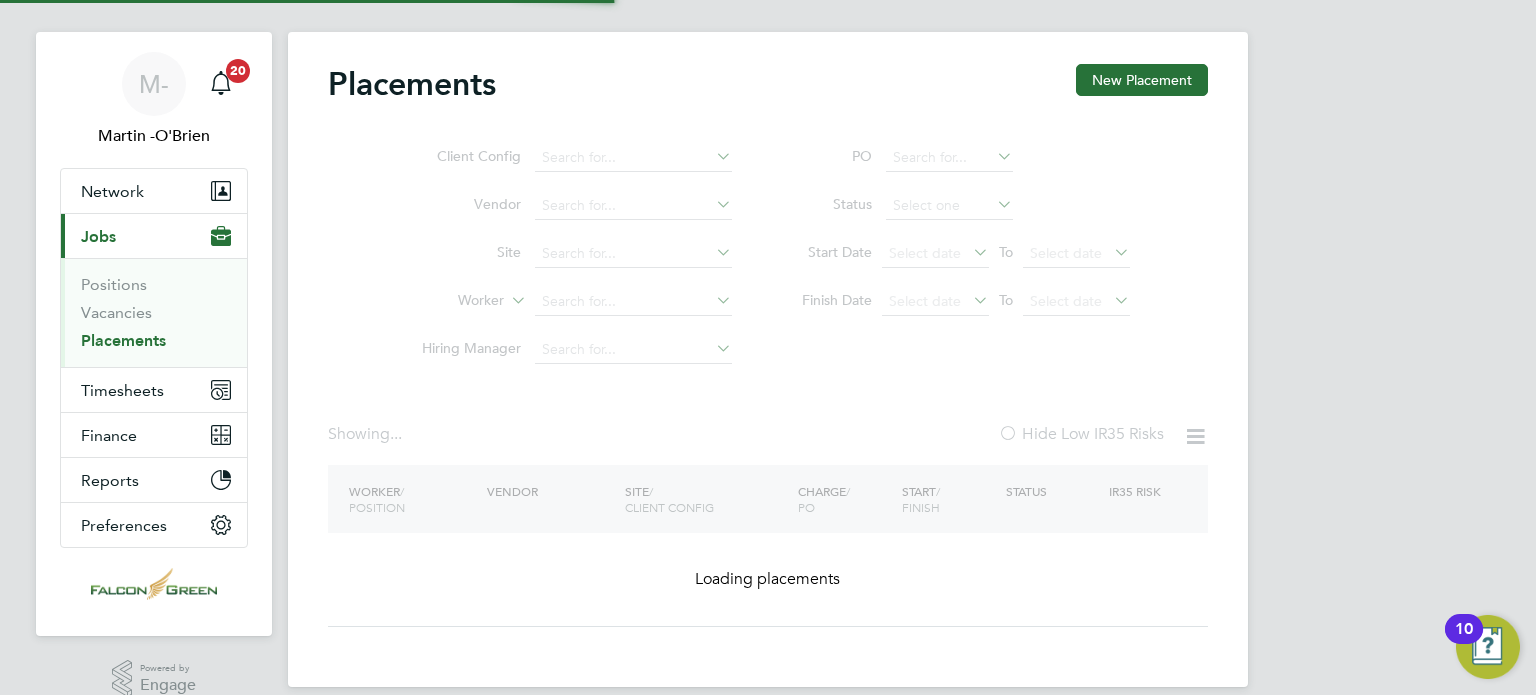 scroll, scrollTop: 0, scrollLeft: 0, axis: both 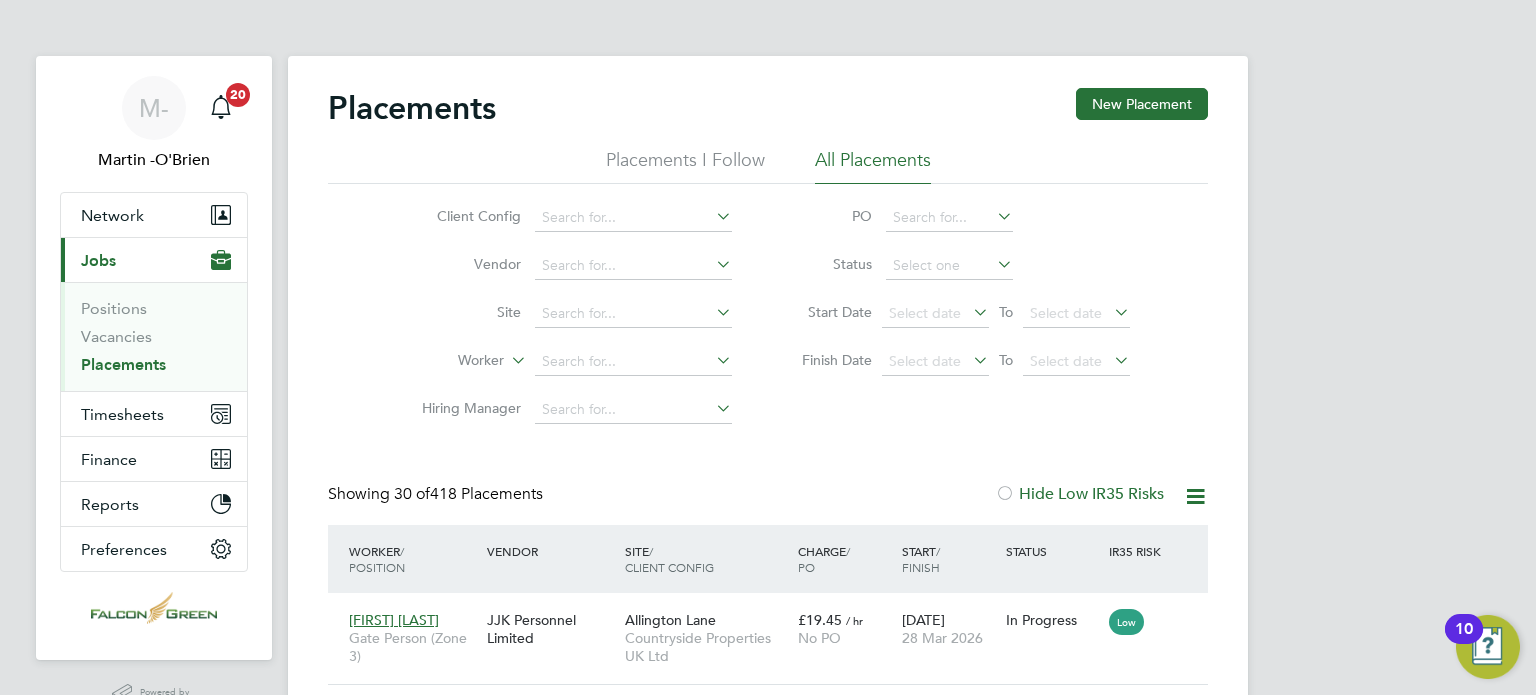 click on "Worker" 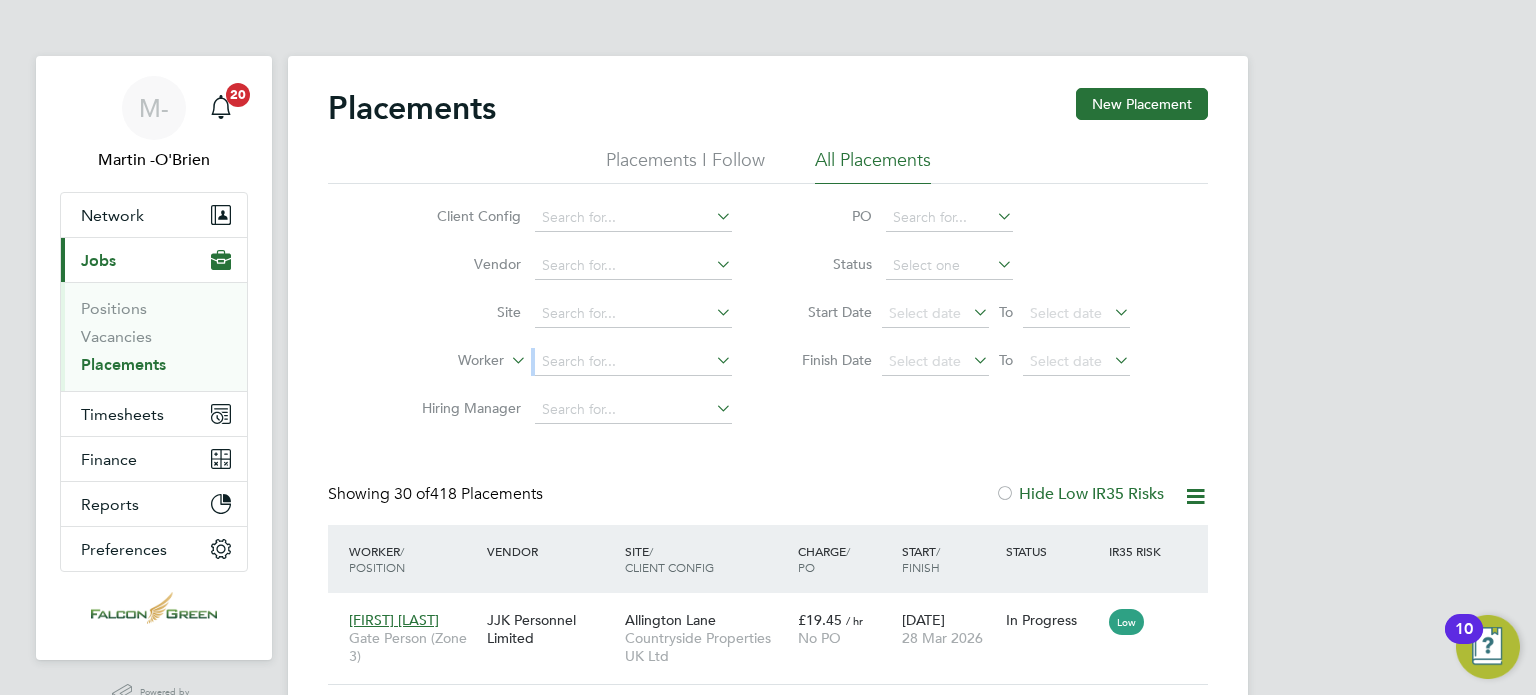 click on "Worker" 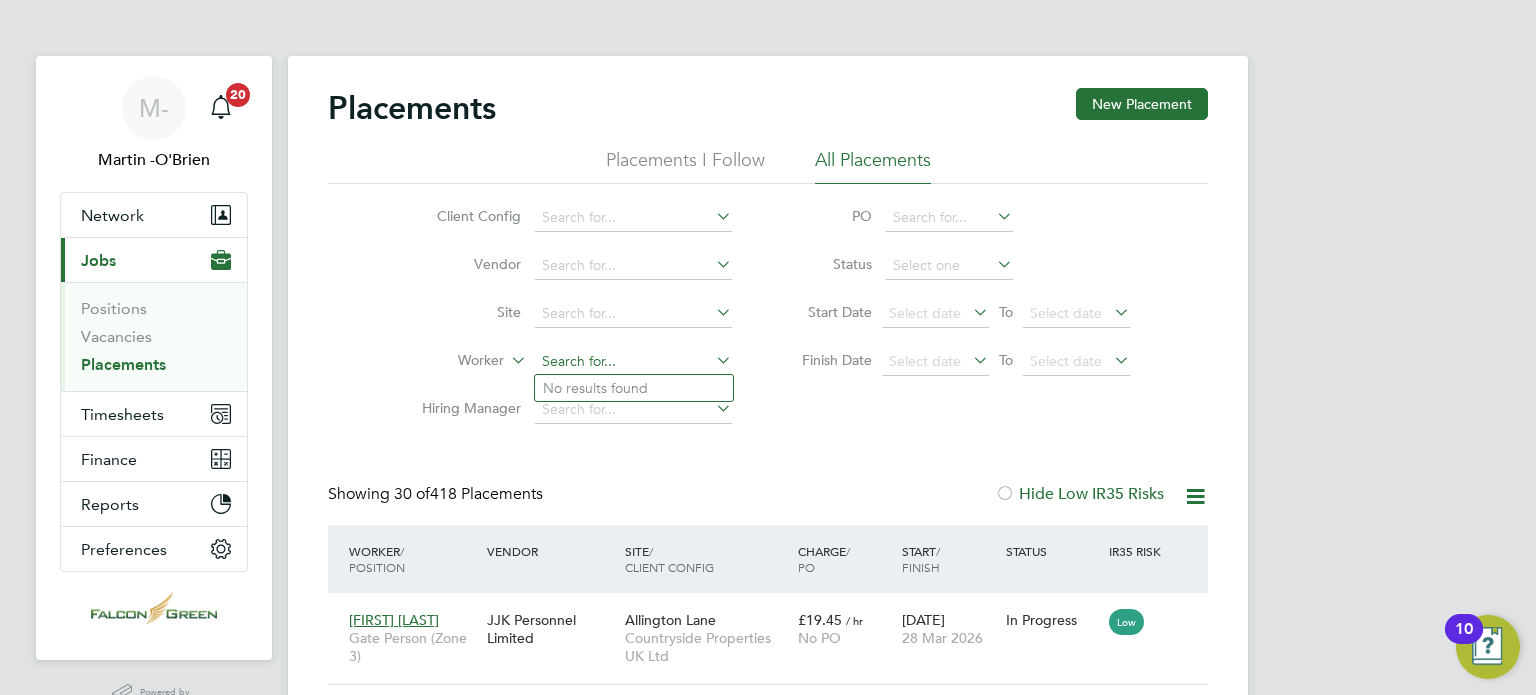 click 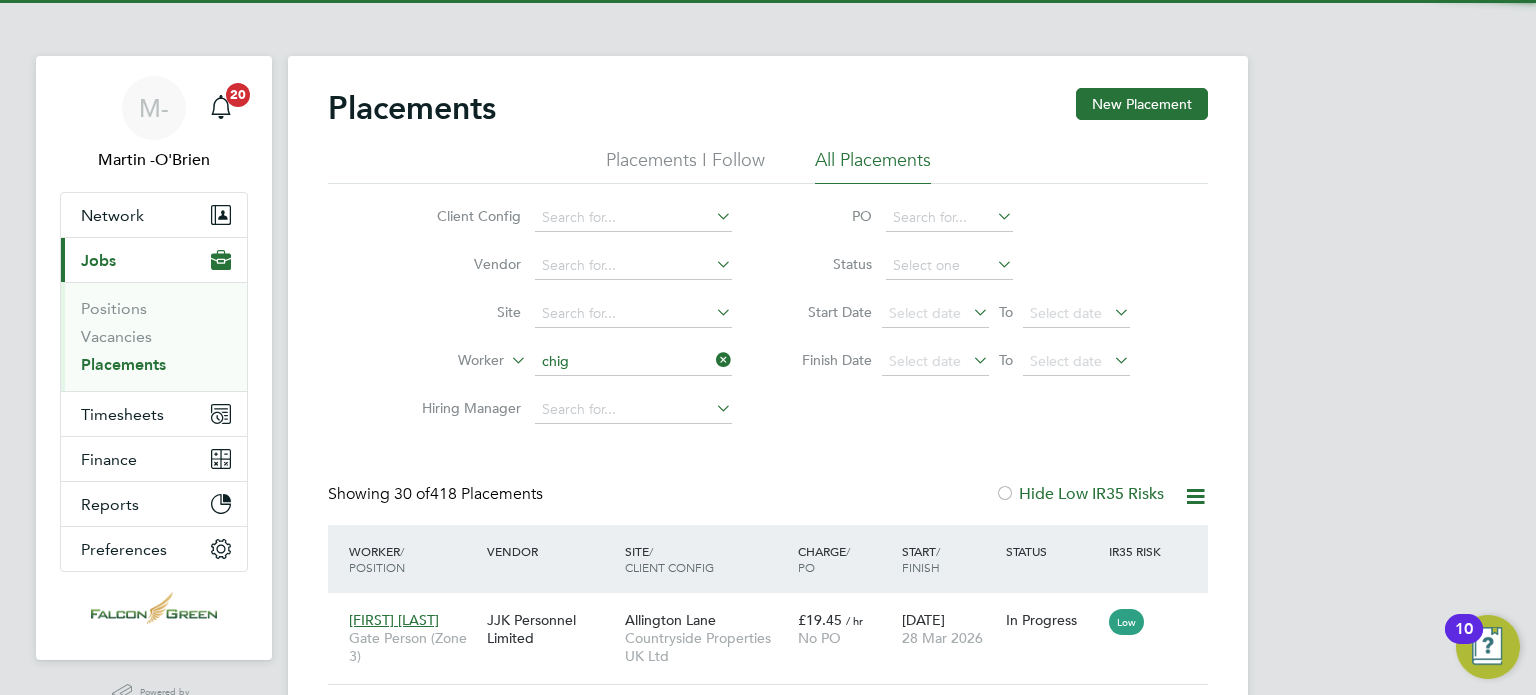 click on "Chig s Terry" 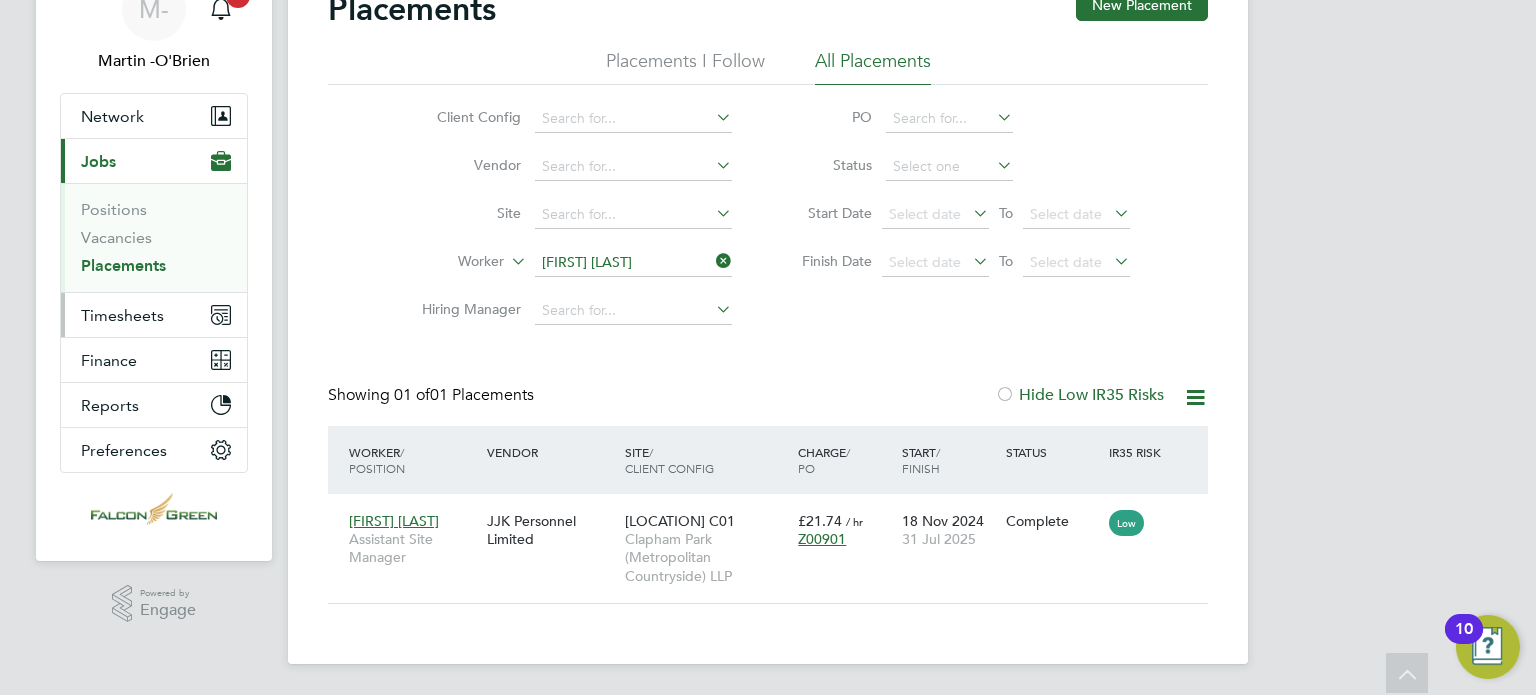 click on "Timesheets" at bounding box center (122, 315) 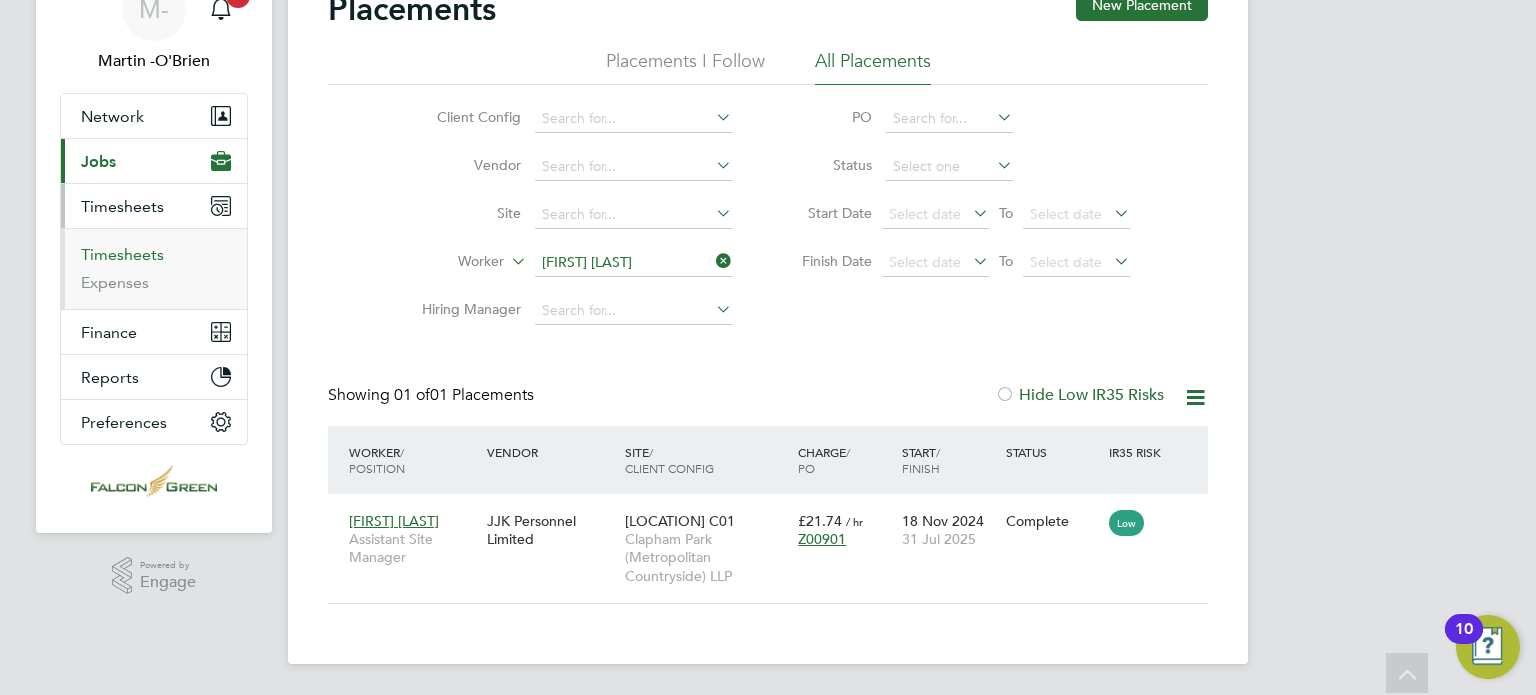 click on "Timesheets" at bounding box center [122, 254] 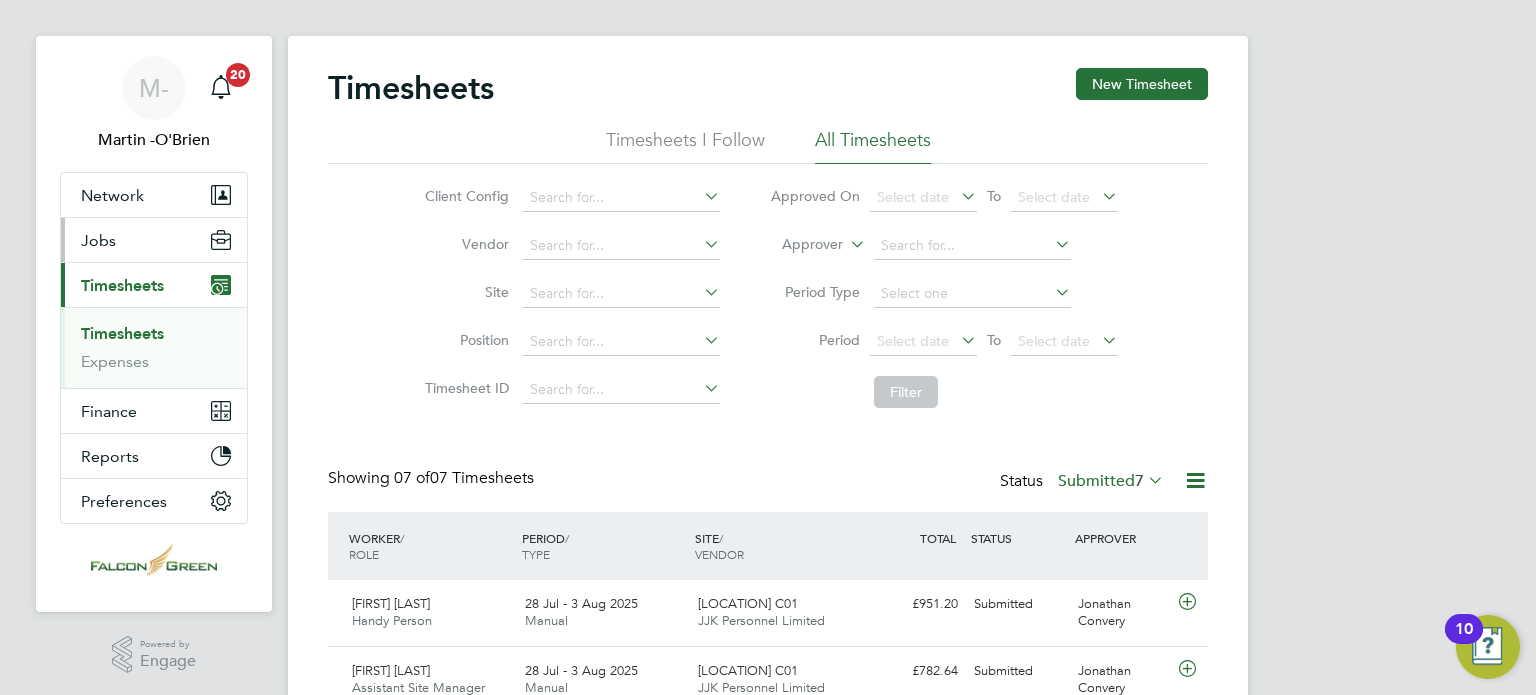 click on "Jobs" at bounding box center (98, 240) 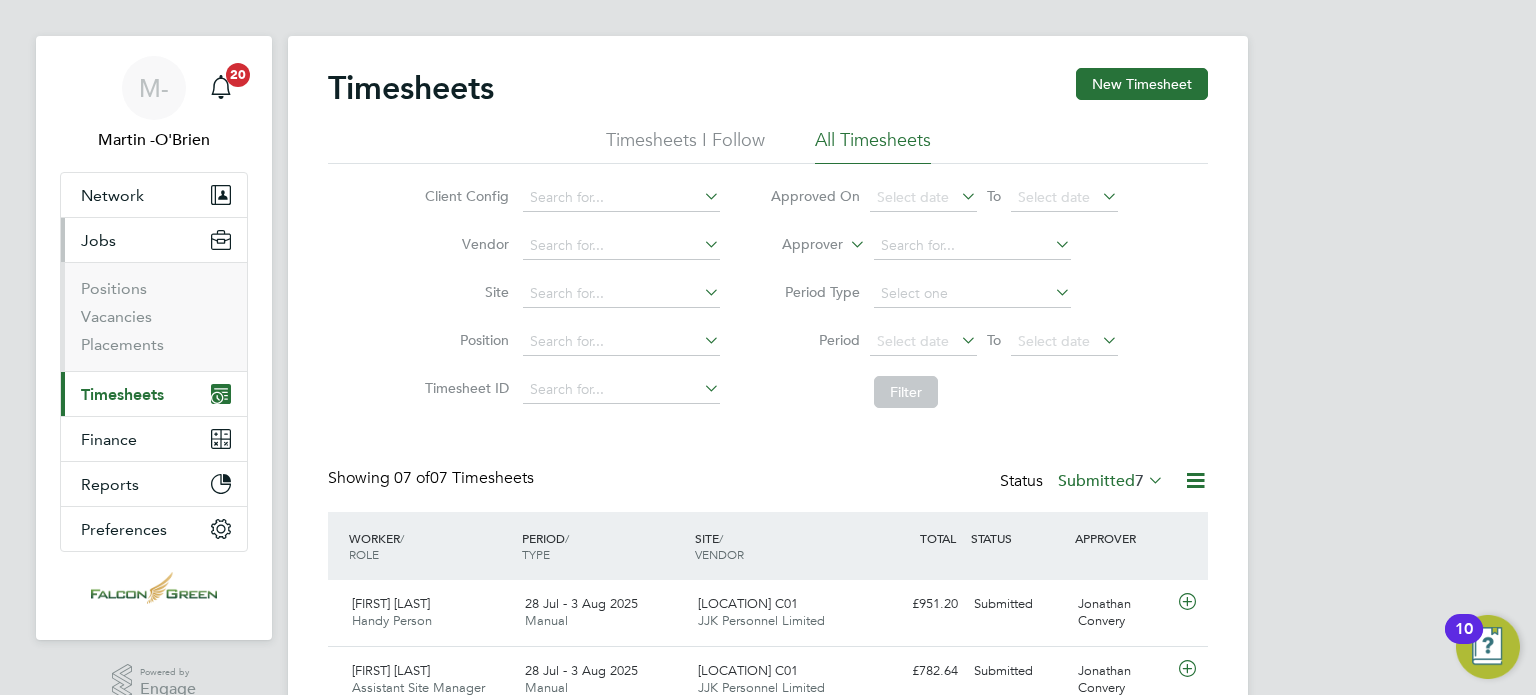 click on "Timesheets" at bounding box center [122, 394] 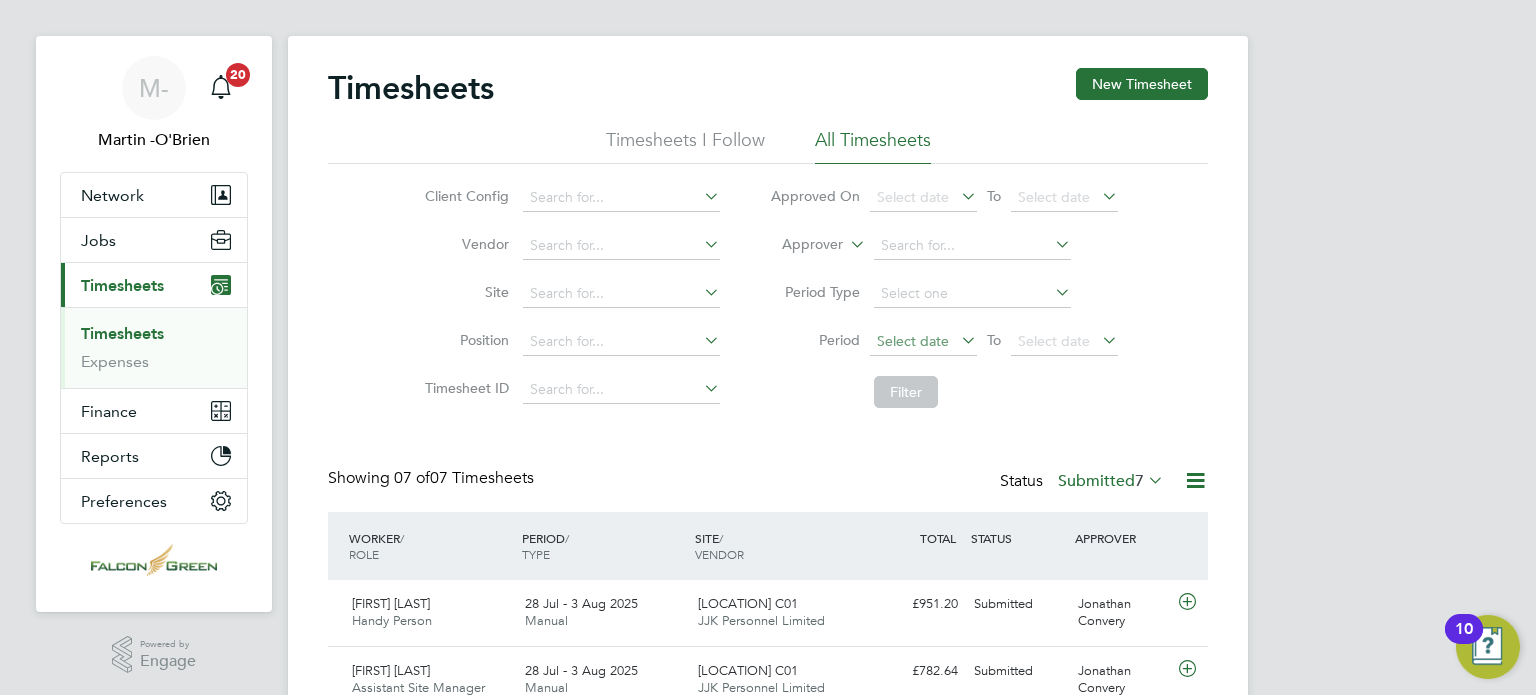 click on "Select date" 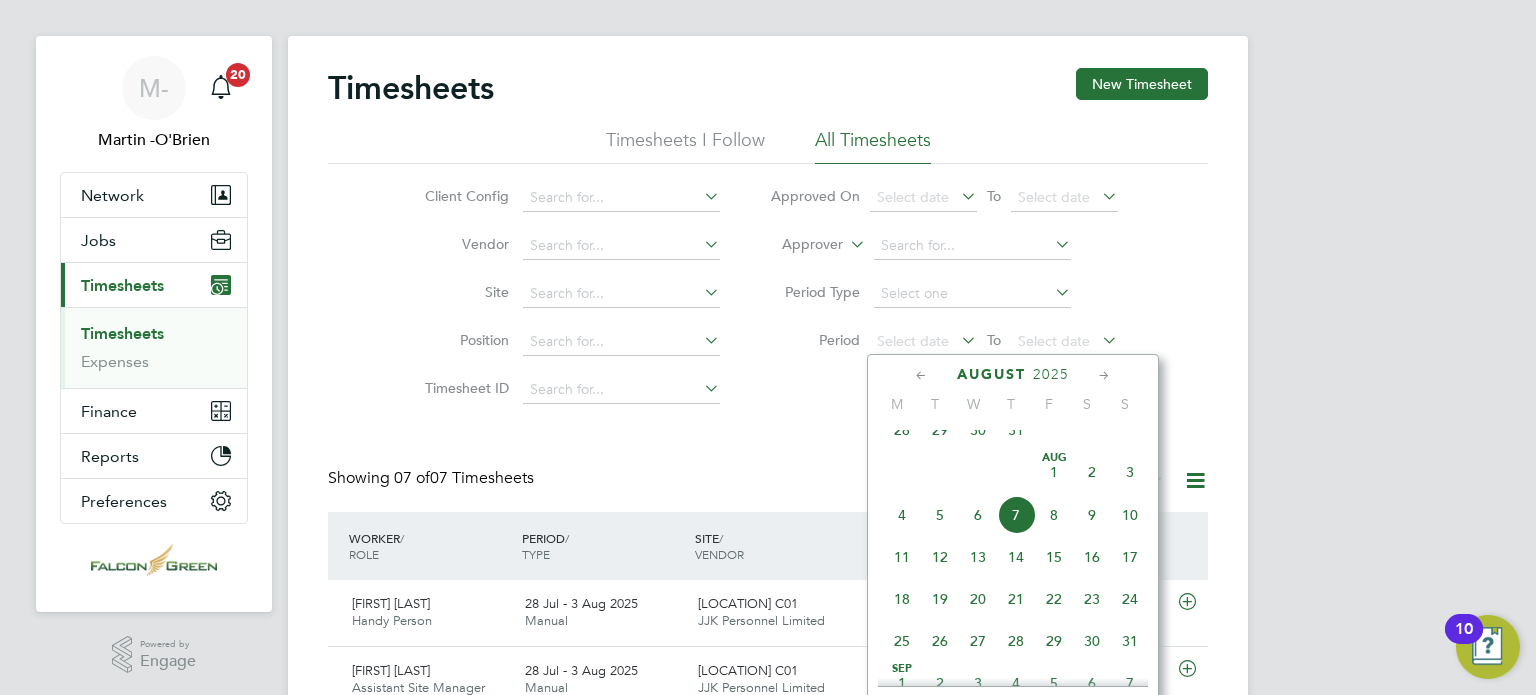 click on "28" 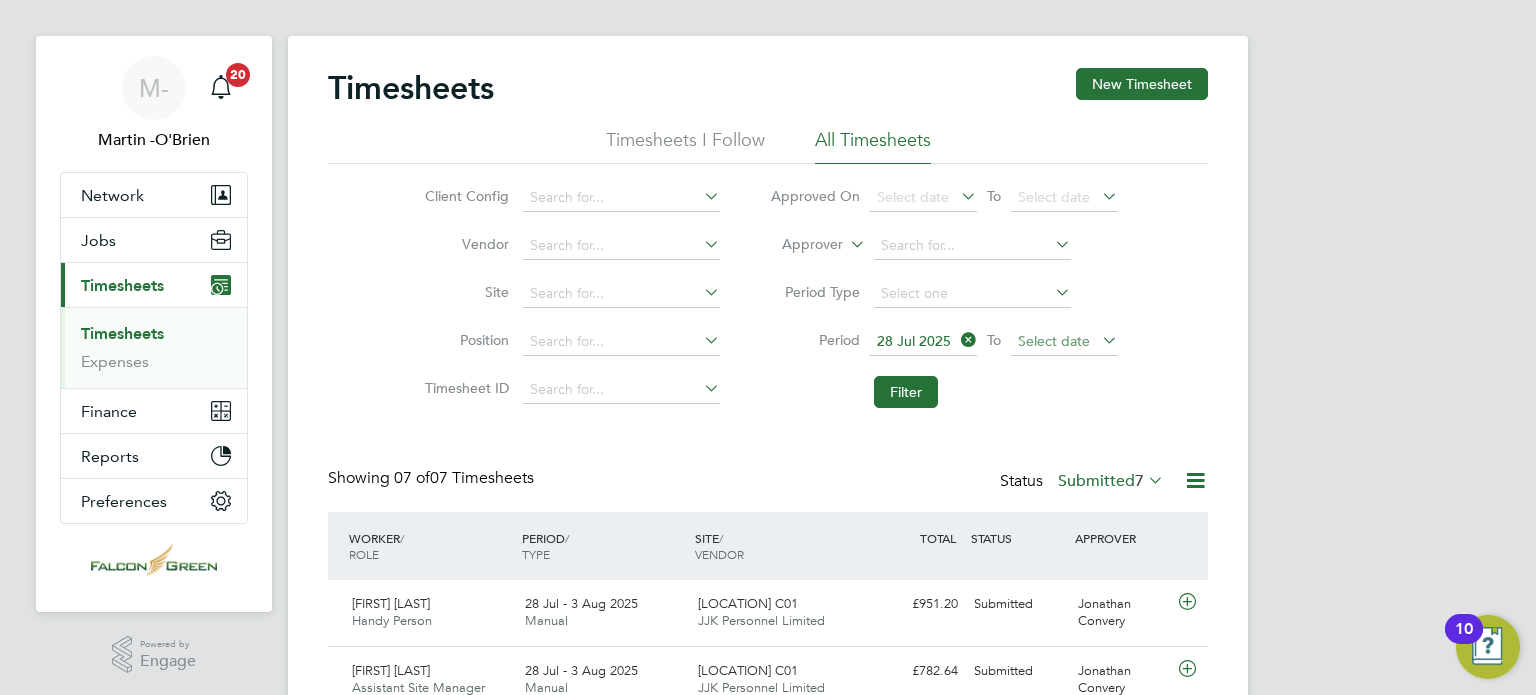 click on "Select date" 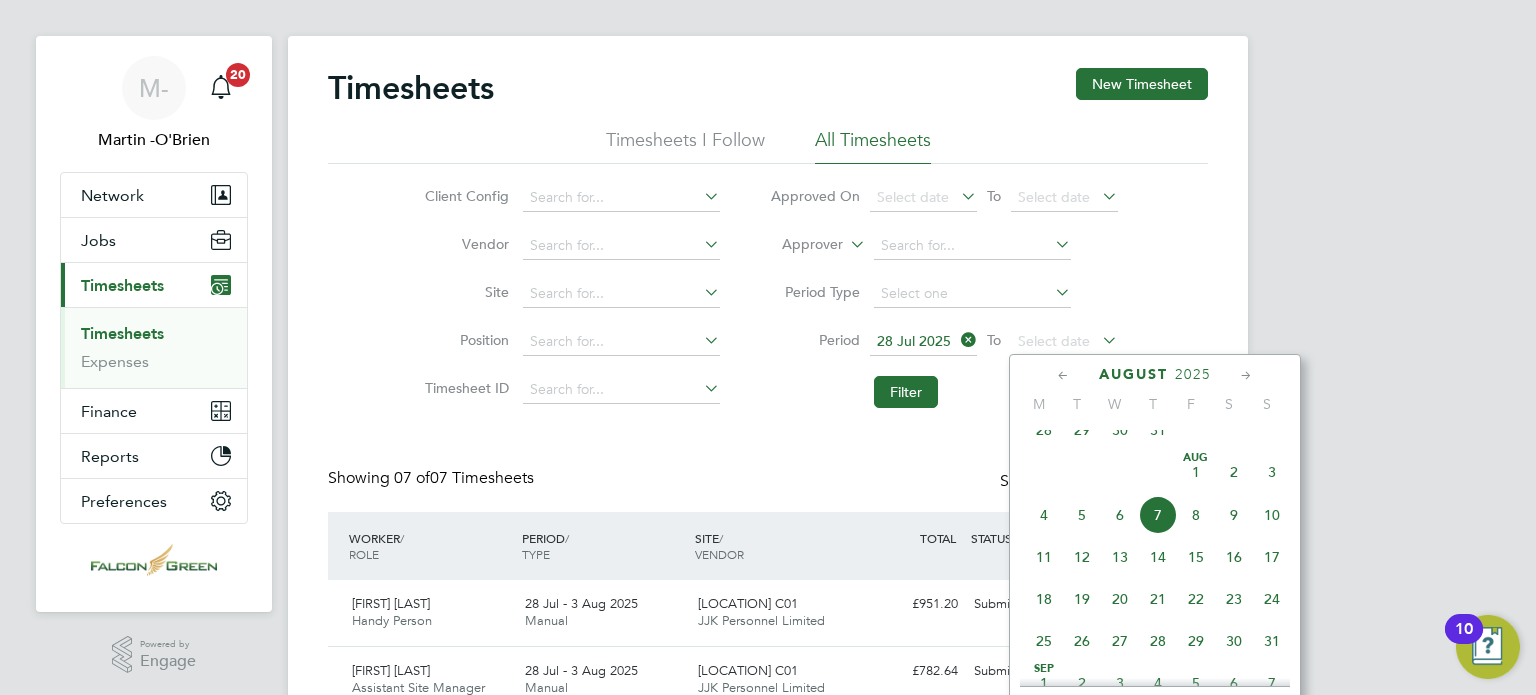 click on "3" 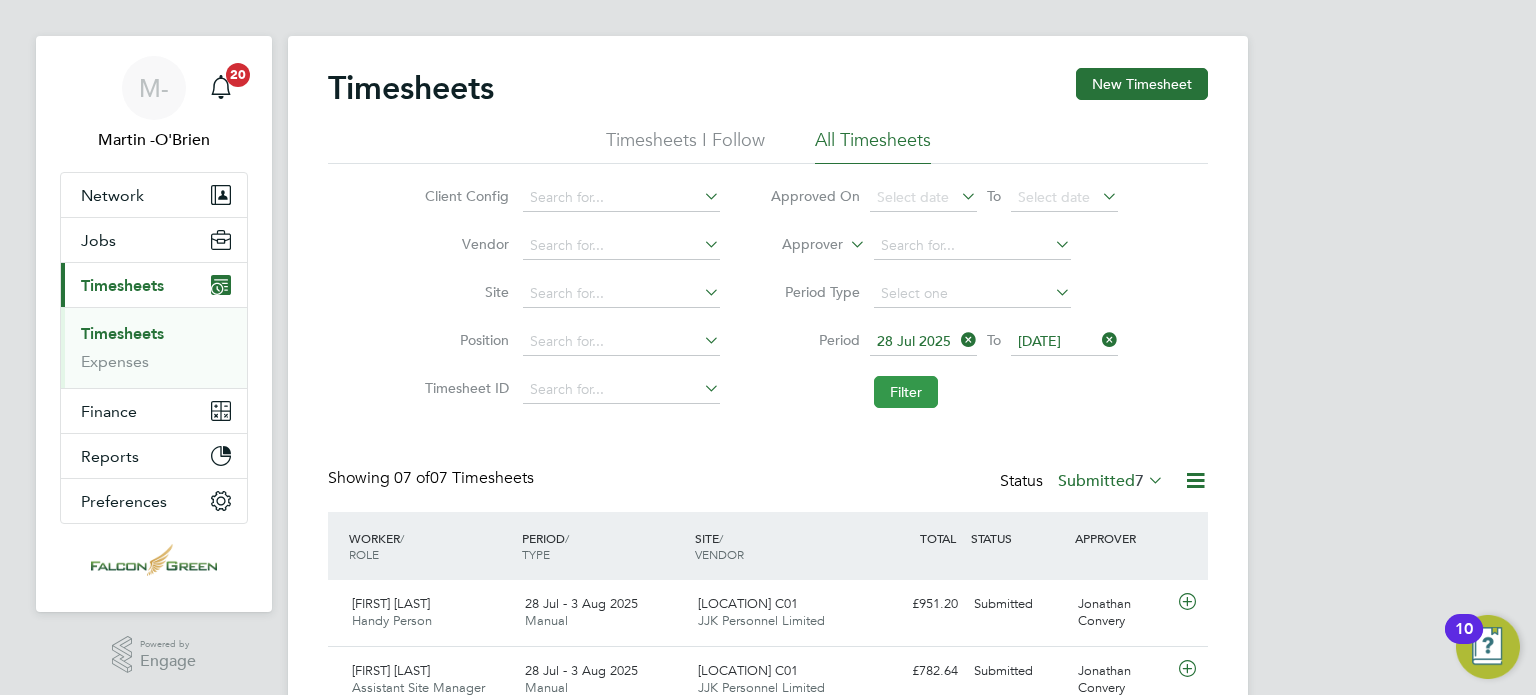 click on "Filter" 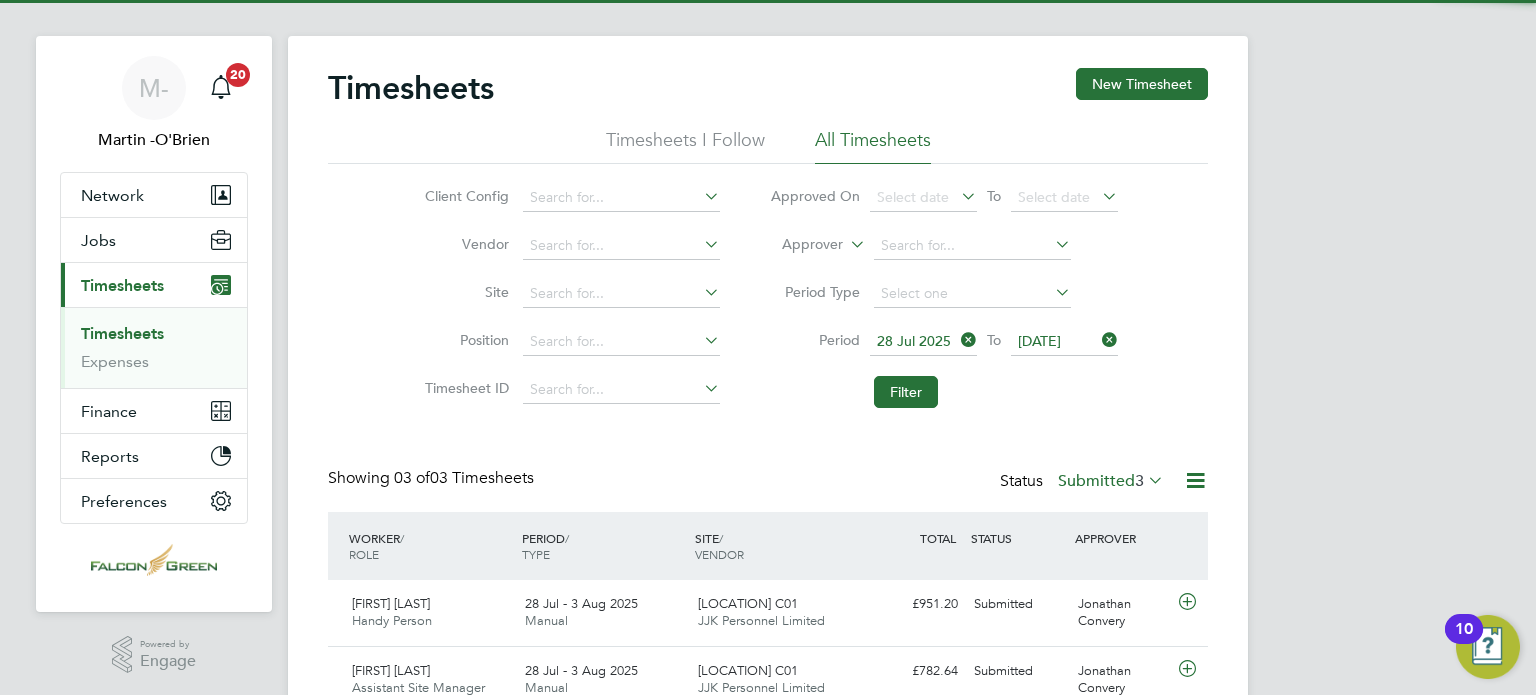 click on "Timesheets New Timesheet Timesheets I Follow All Timesheets Client Config   Vendor   Site   Position   Timesheet ID   Approved On
Select date
To
Select date
Approver     Period Type   Period
28 Jul 2025
To
03 Aug 2025
Filter Showing   03 of  03 Timesheets Status  Submitted  3  WORKER  / ROLE WORKER  / PERIOD PERIOD  / TYPE SITE  / VENDOR TOTAL   TOTAL  / STATUS STATUS APPROVER Liviu Turcanu Handy Person   28 Jul - 3 Aug 2025 28 Jul - 3 Aug 2025 Manual Clapham Park C01 JJK Personnel Limited £951.20 Submitted Submitted Jonathan Convery Chigs Terry Assistant Site Manager   28 Jul - 3 Aug 2025 28 Jul - 3 Aug 2025 Manual Clapham Park C01 JJK Personnel Limited £782.64 Submitted Submitted Jonathan Convery William Shannon Slinger & Banks Person (Zone 1)   28 Jul - 3 Aug 2025 28 Jul - 3 Aug 2025 Manual Clapham Park C02 JJK Personnel Limited £1,575.60 Submitted Submitted Jonathan Convery Show   more" 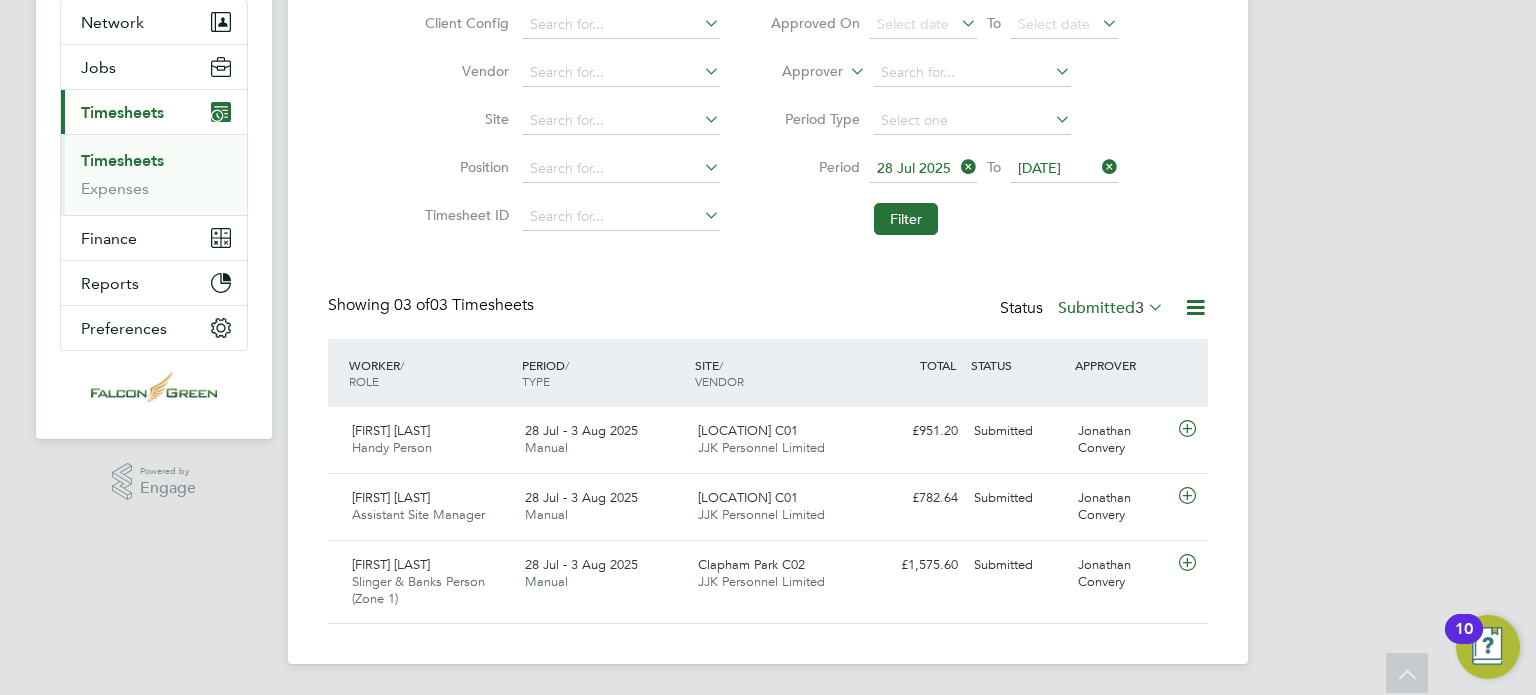 click 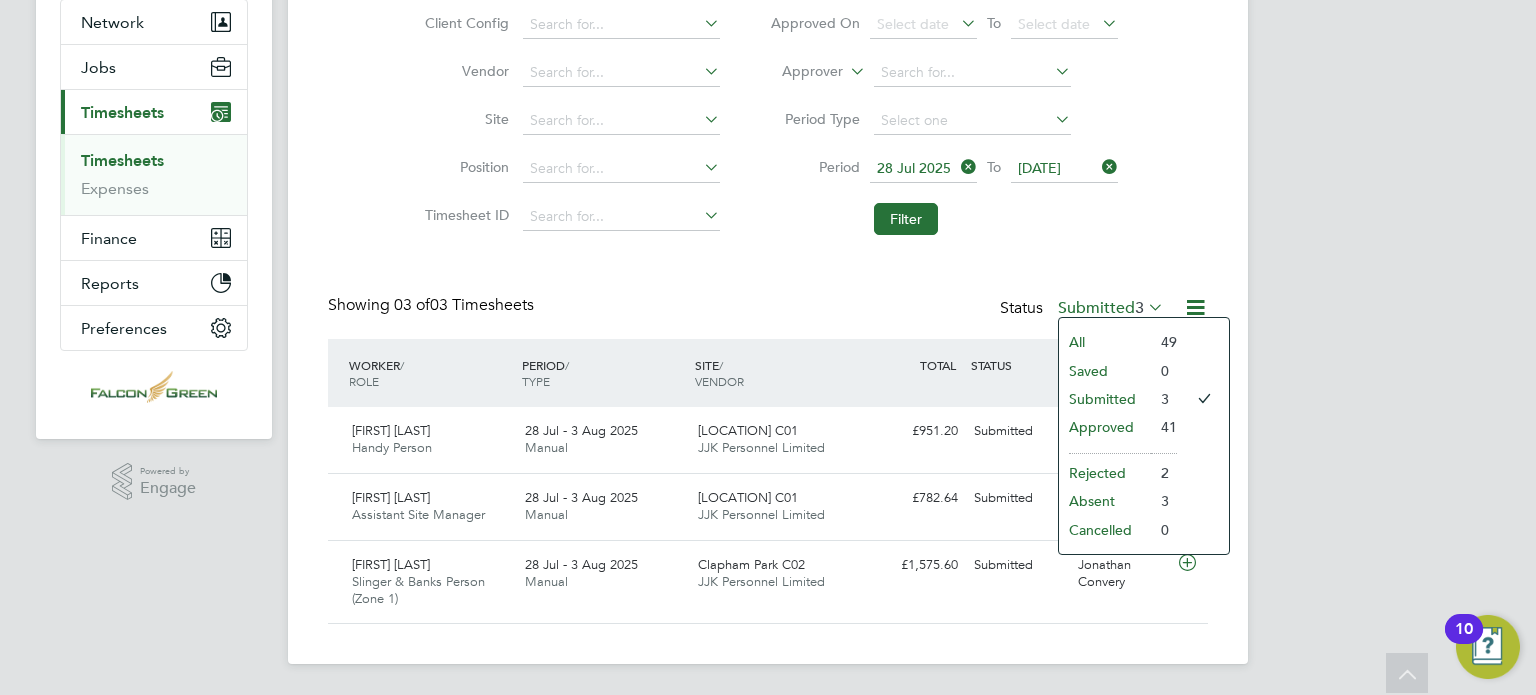click on "All" 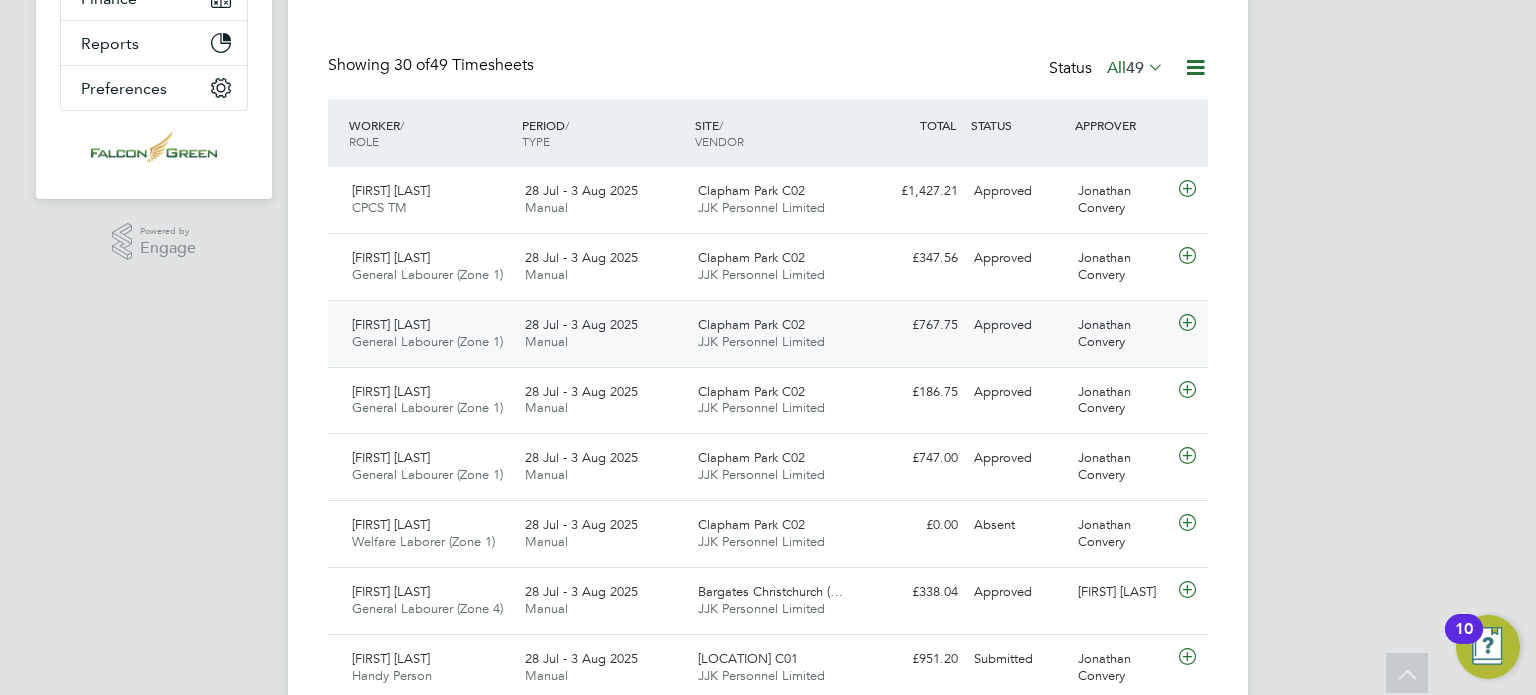 click on "Derek Peach General Labourer (Zone 1)   28 Jul - 3 Aug 2025 28 Jul - 3 Aug 2025 Manual Clapham Park C02 JJK Personnel Limited £747.00 Approved Approved Jonathan Convery" 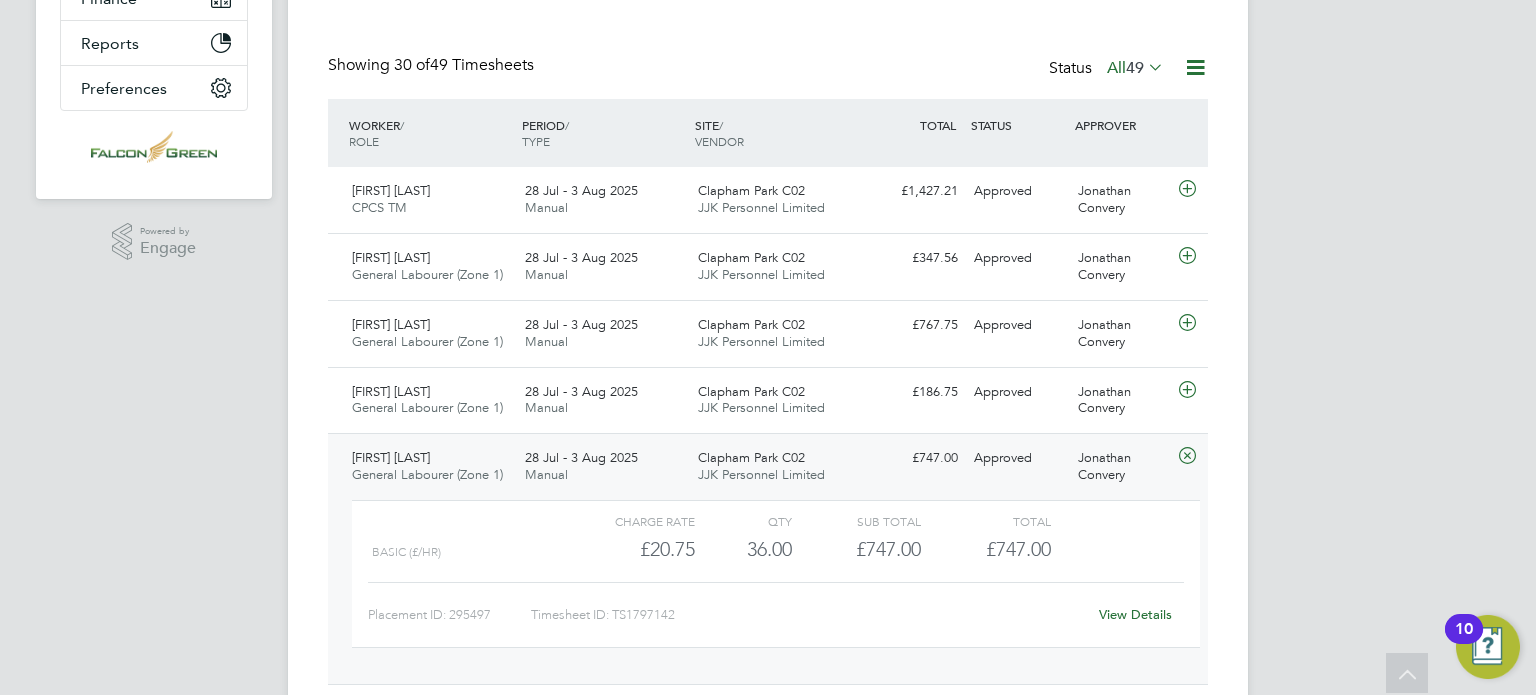 click on "View Details" 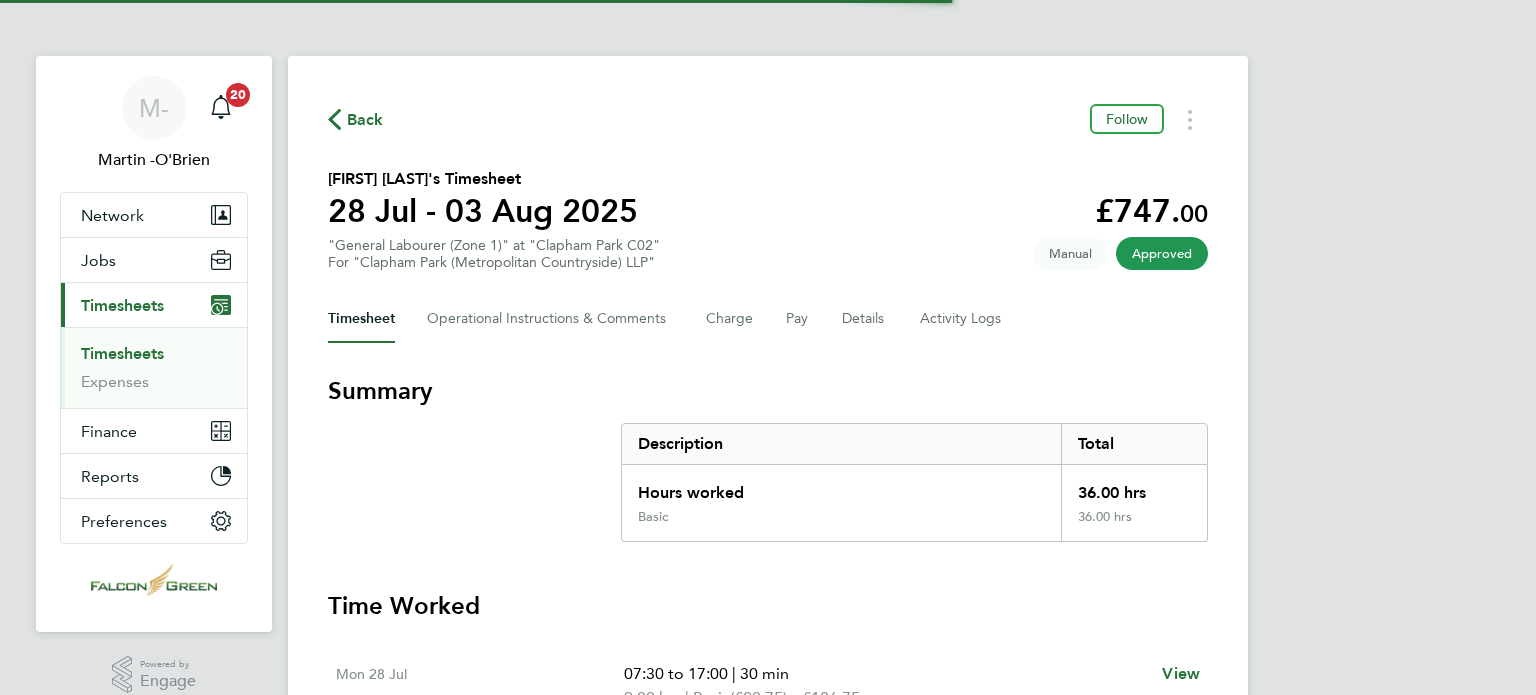 scroll, scrollTop: 0, scrollLeft: 0, axis: both 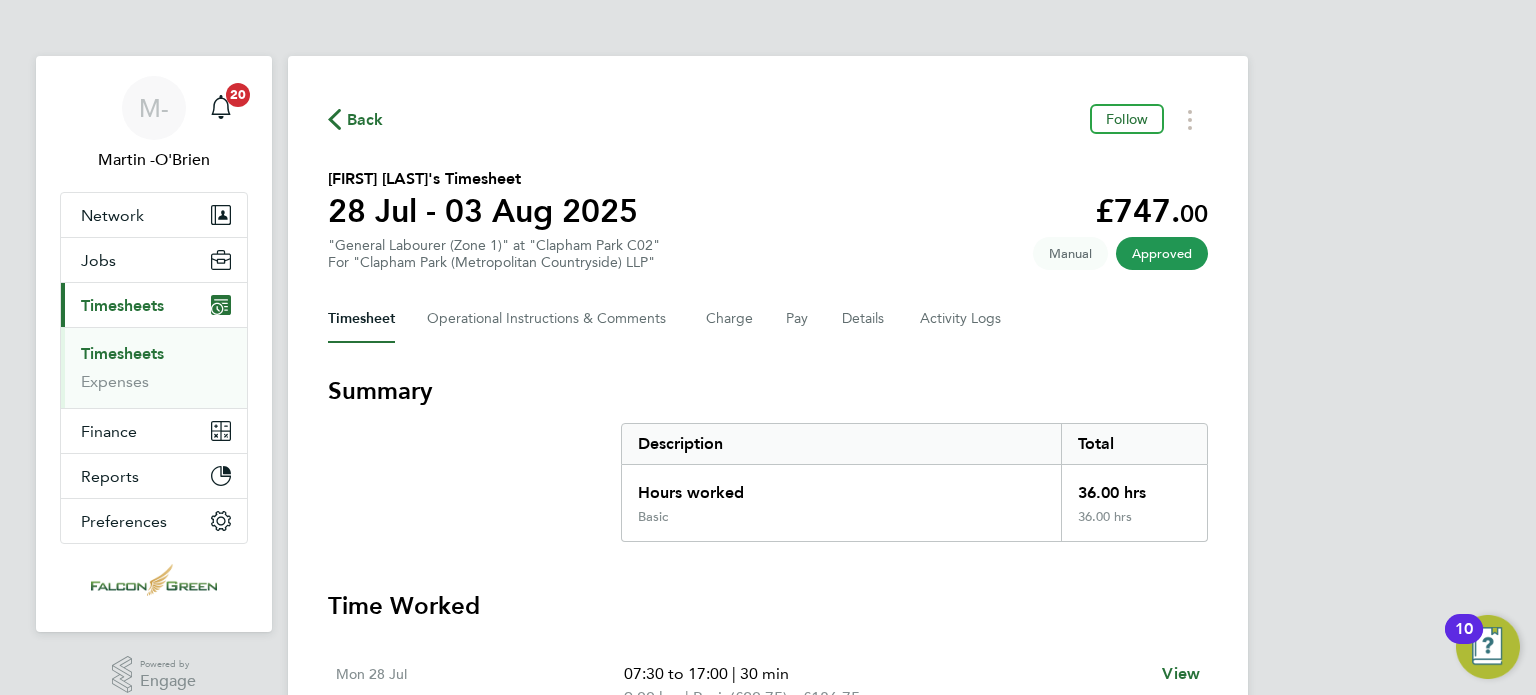 type 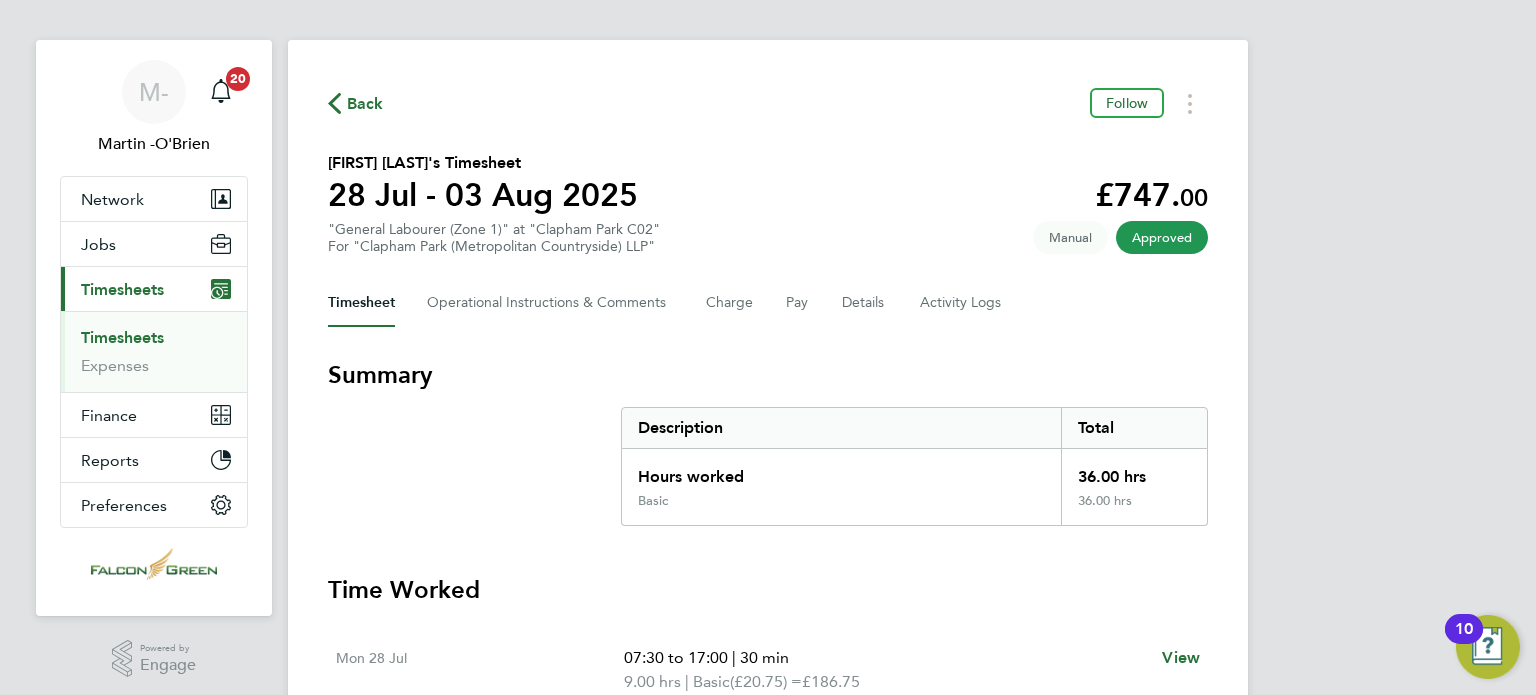 scroll, scrollTop: 0, scrollLeft: 0, axis: both 